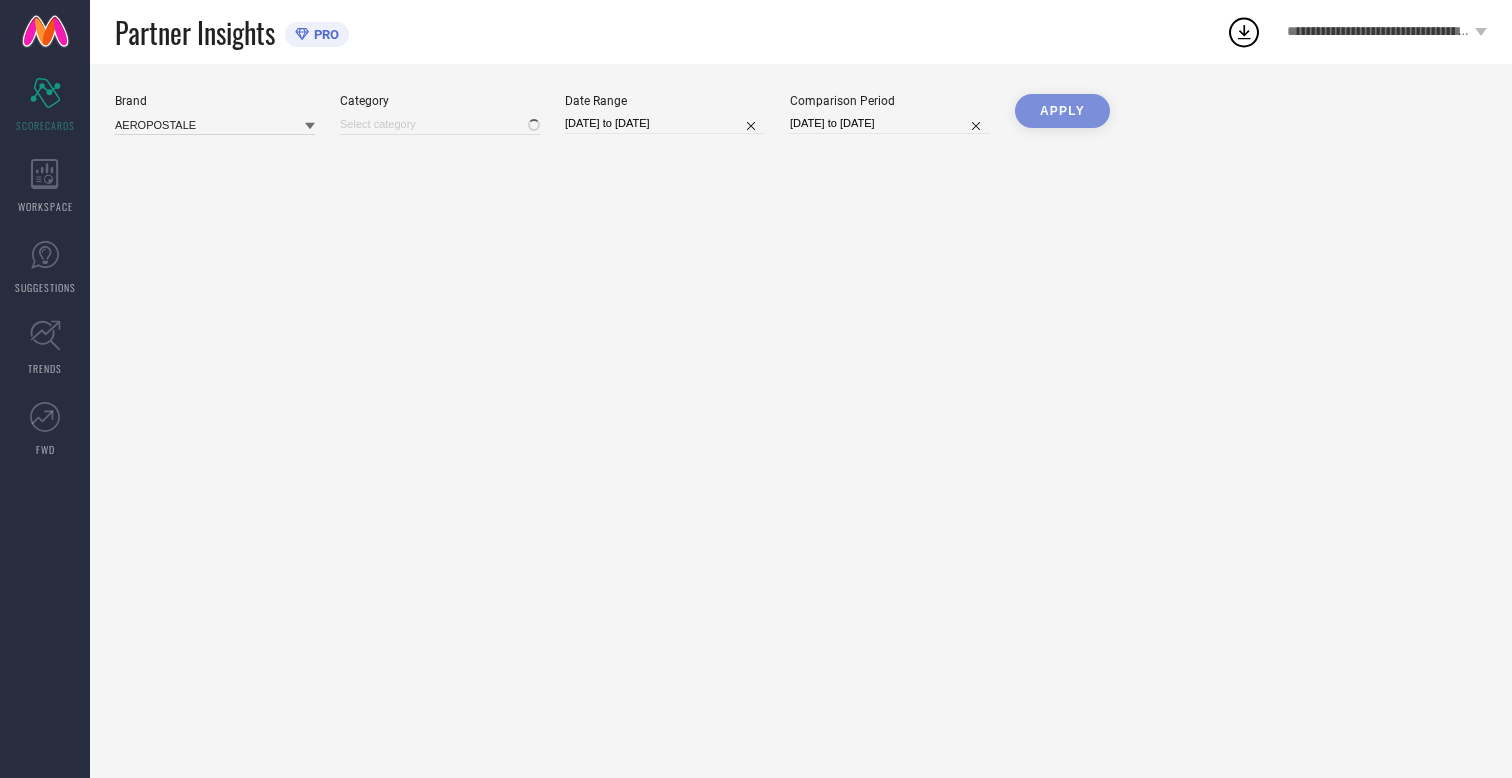 scroll, scrollTop: 0, scrollLeft: 0, axis: both 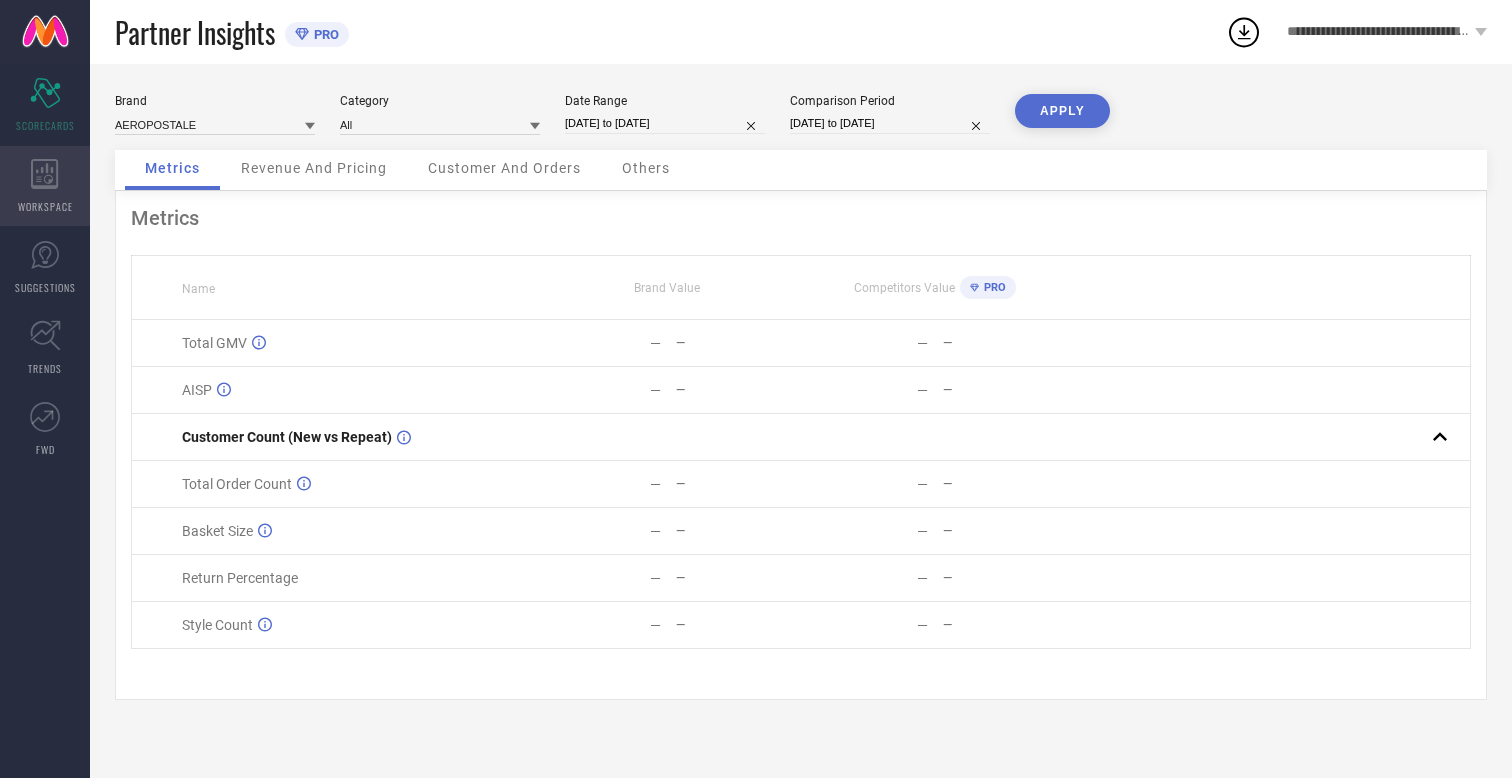 click 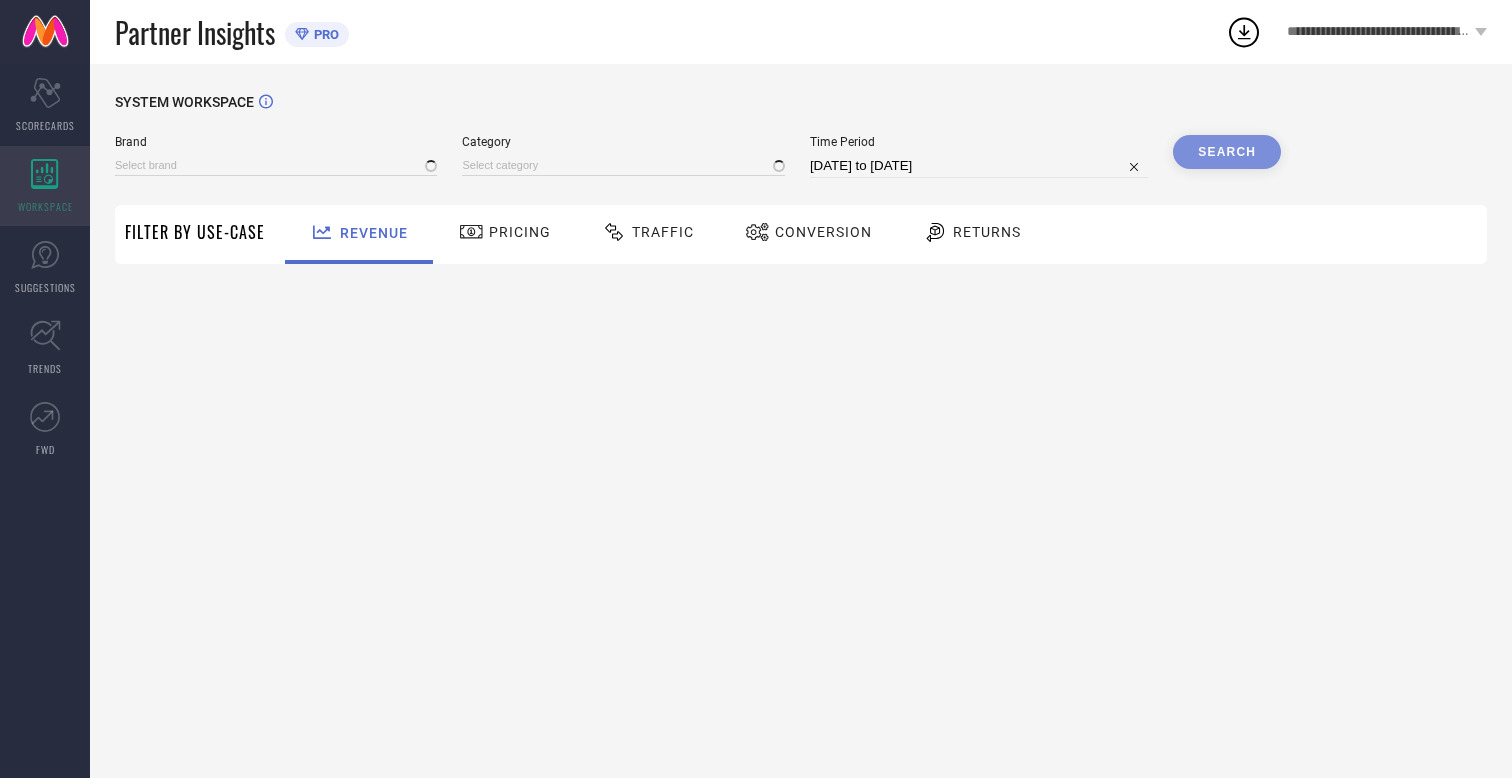 type on "AEROPOSTALE" 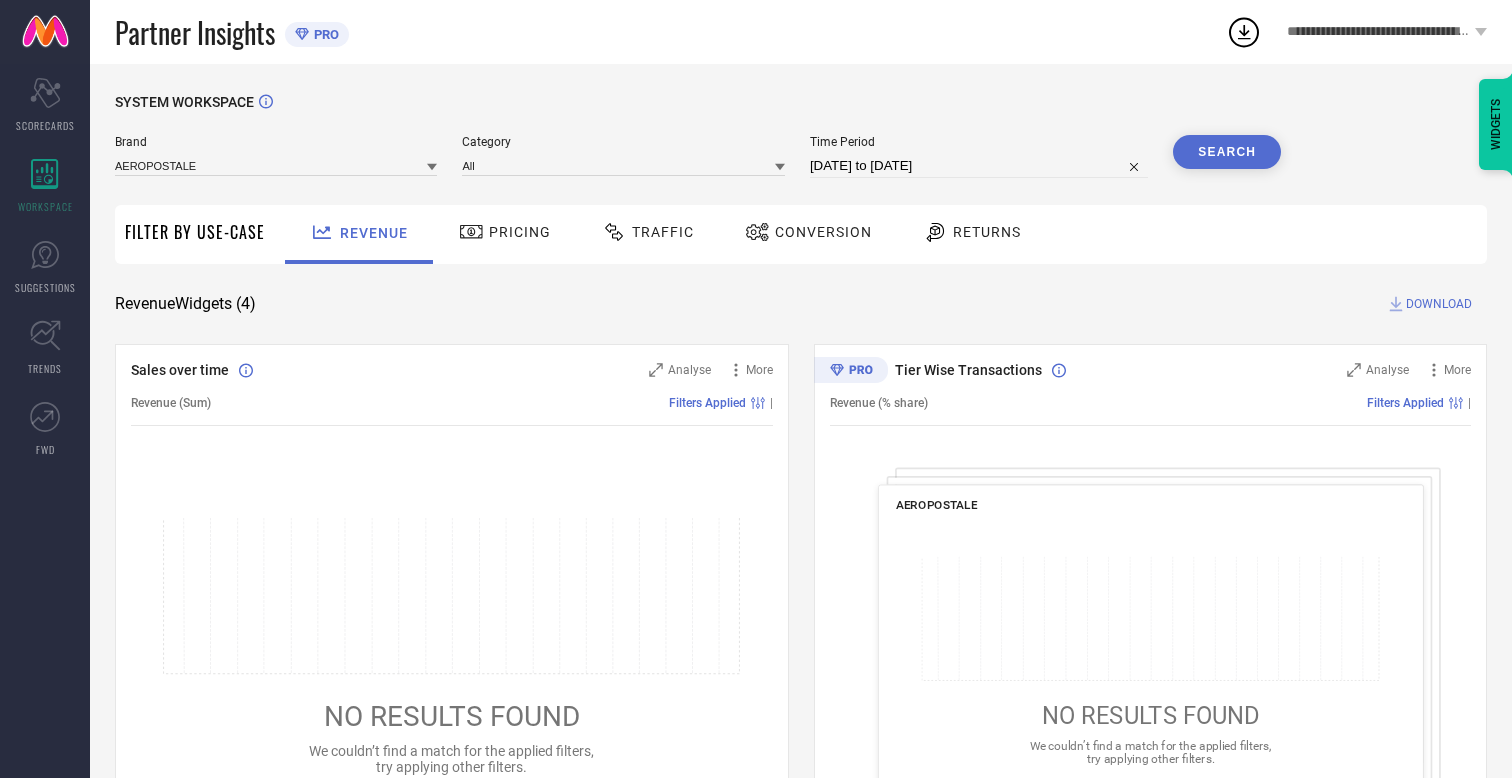 click on "Conversion" at bounding box center [823, 232] 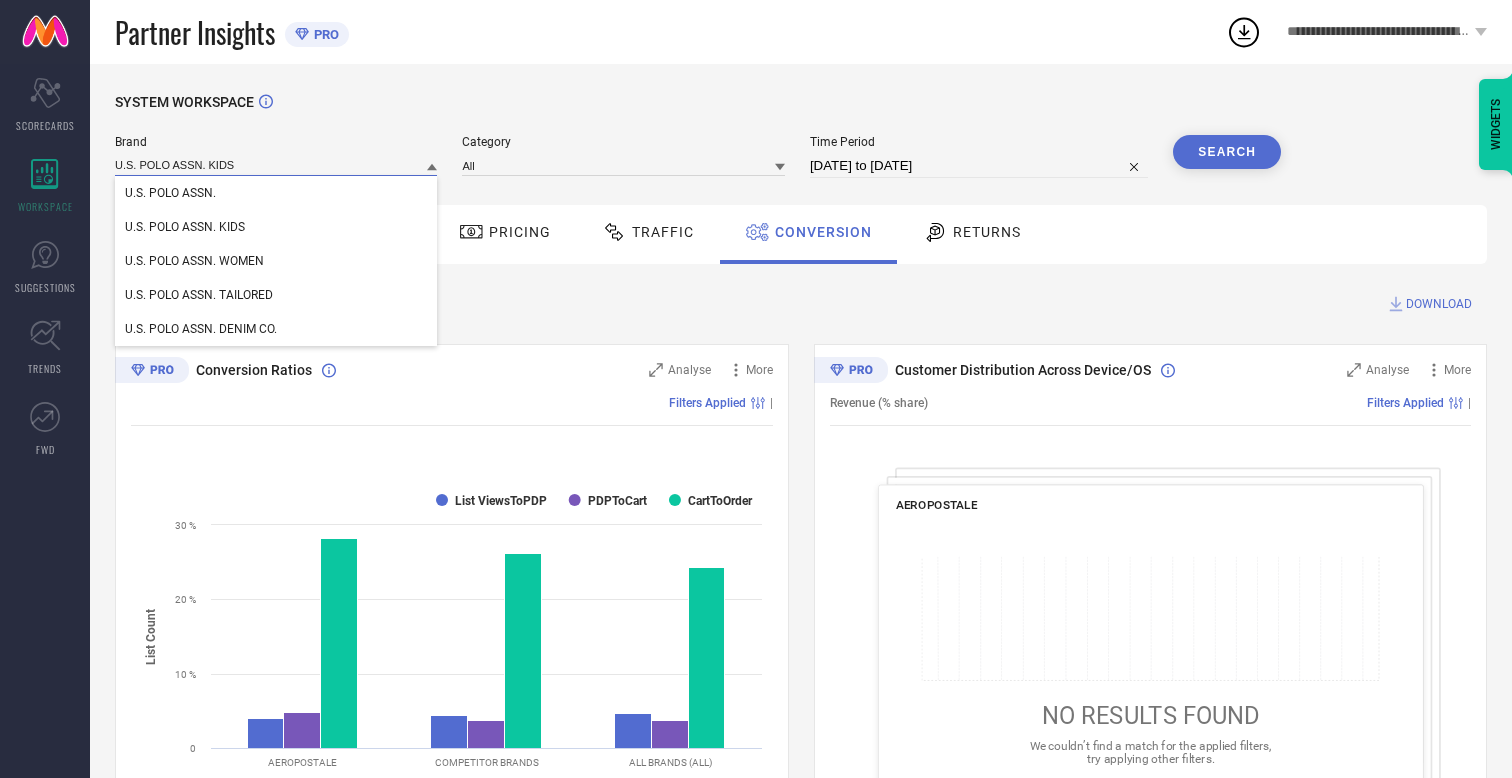 type on "U.S. POLO ASSN. KIDS" 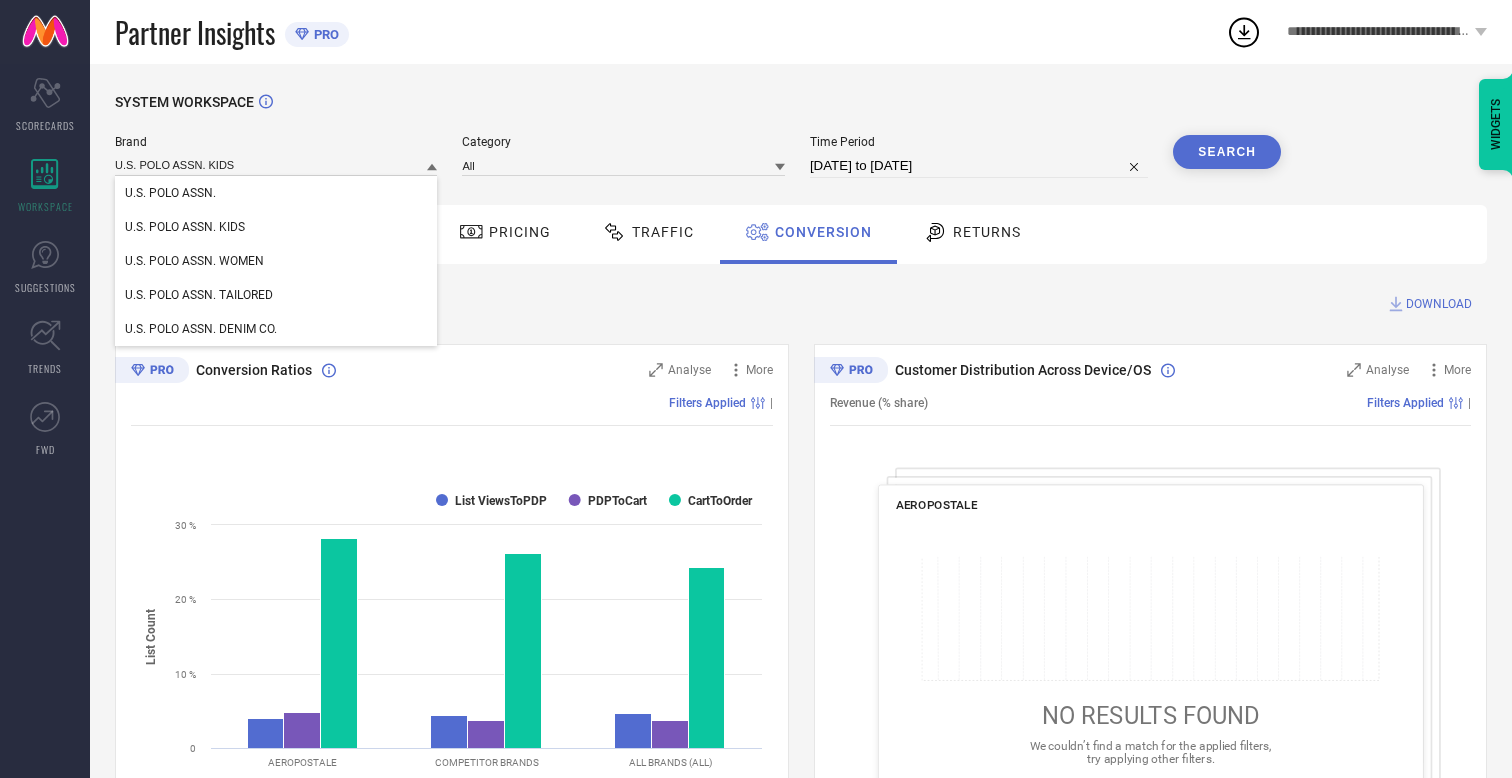 click on "U.S. POLO ASSN. KIDS" at bounding box center (185, 227) 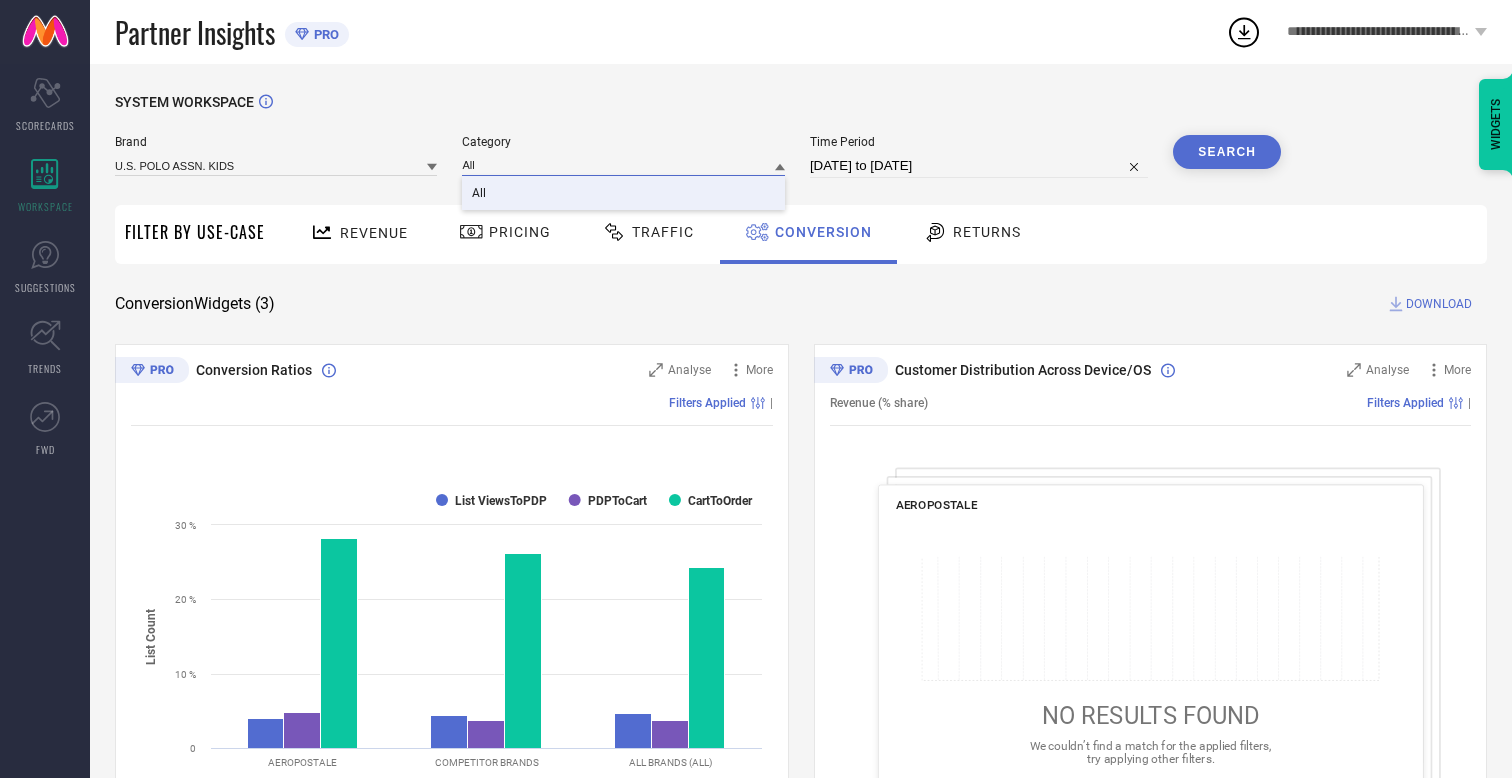 type on "All" 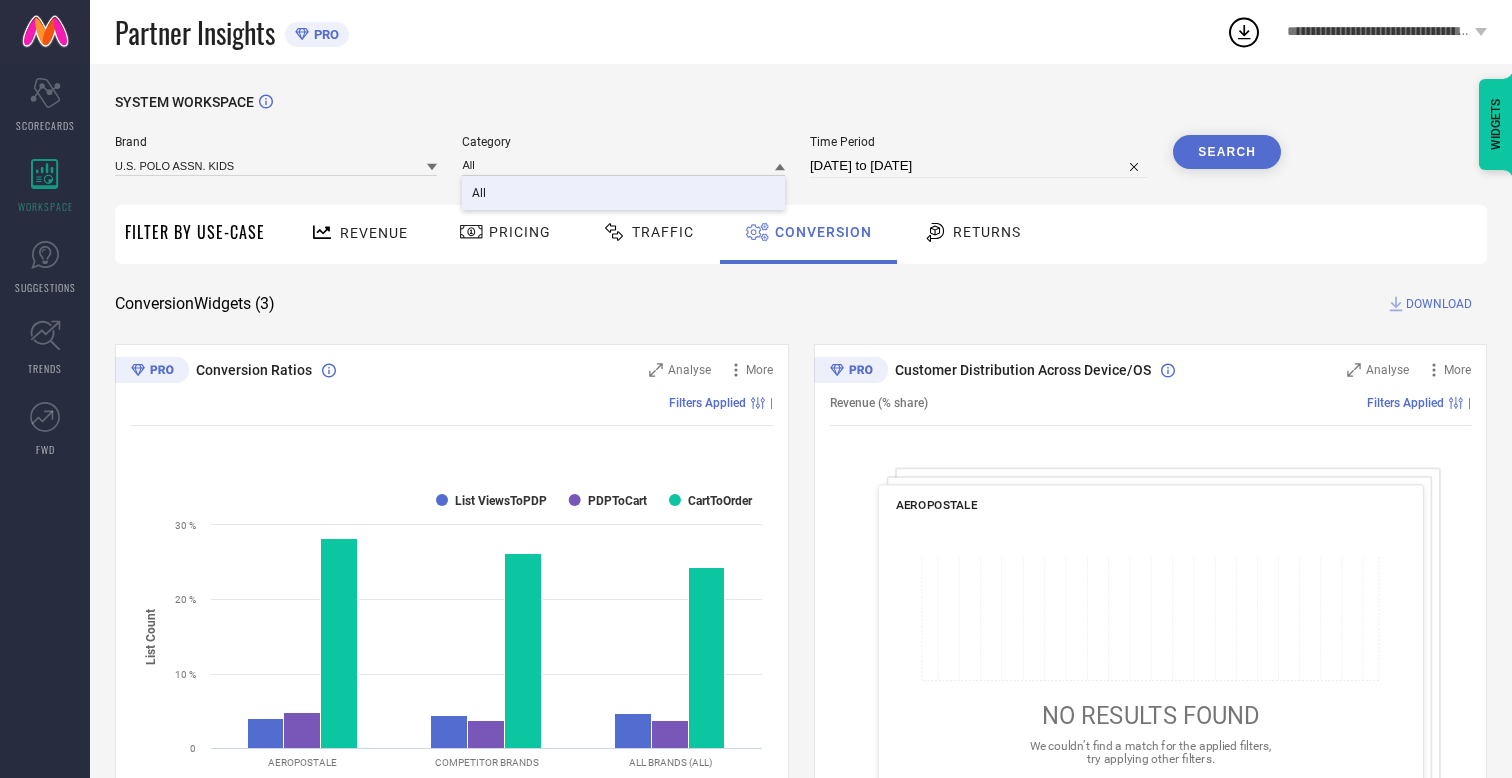 click on "All" at bounding box center (479, 193) 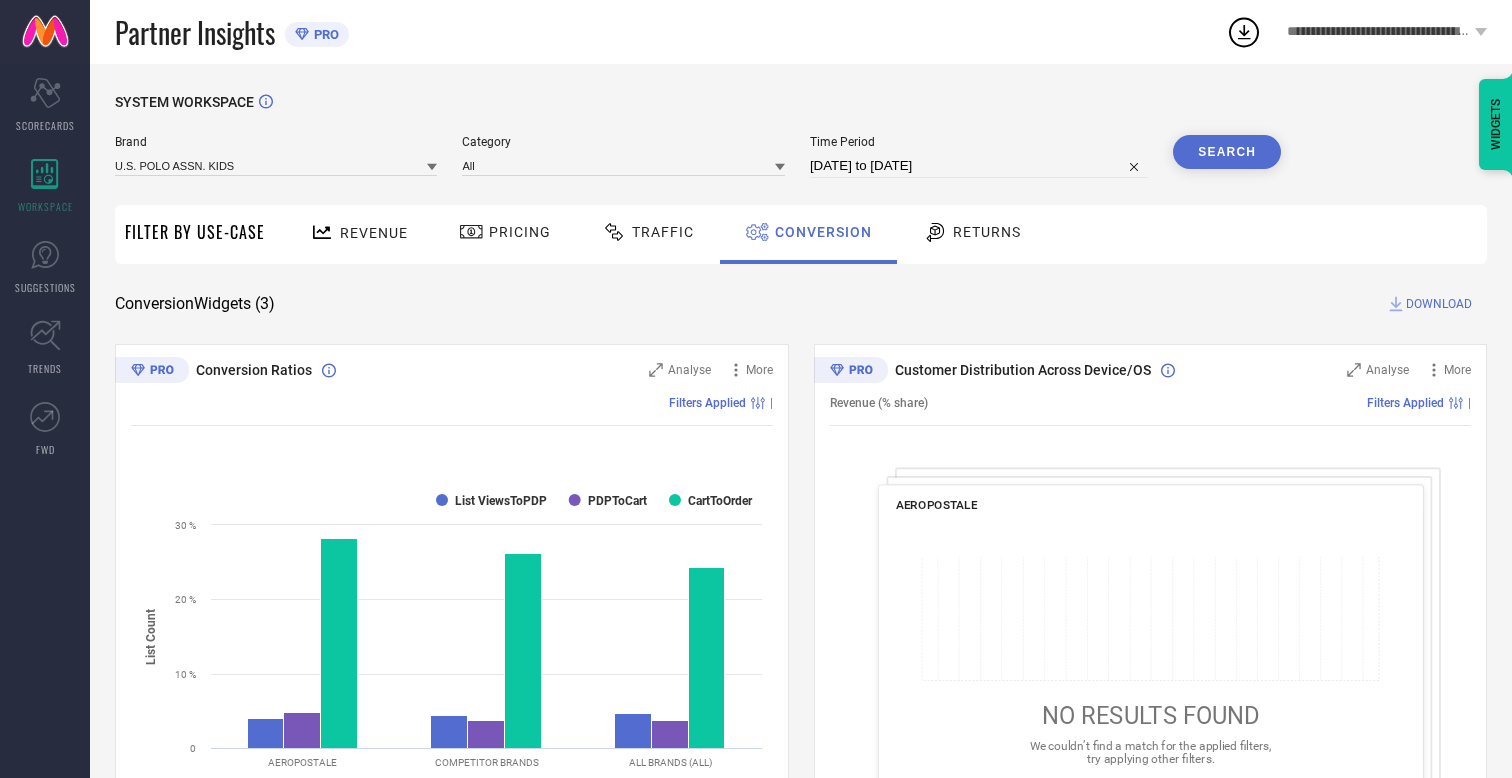 click on "[DATE] to [DATE]" at bounding box center [979, 166] 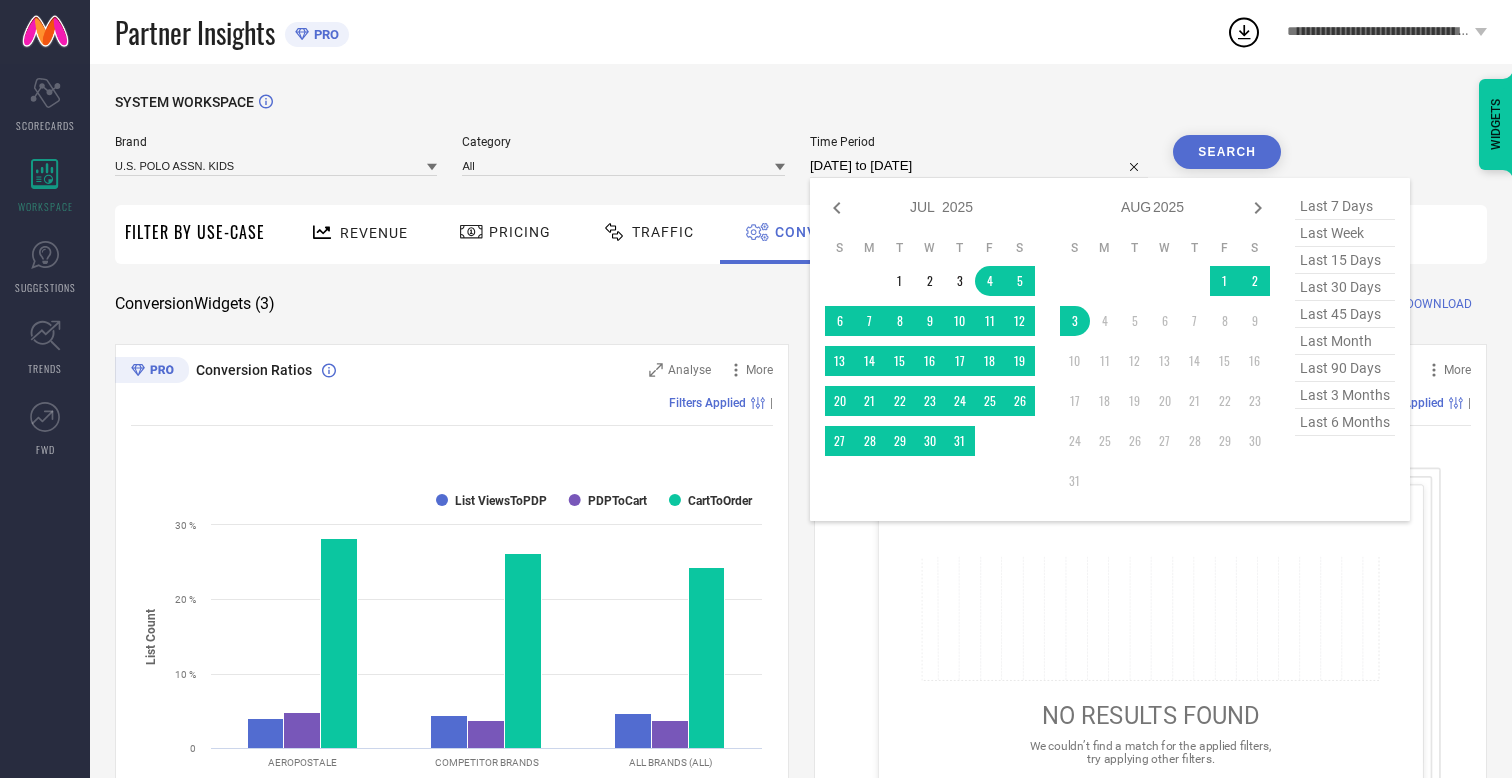 click on "3" at bounding box center (1075, 321) 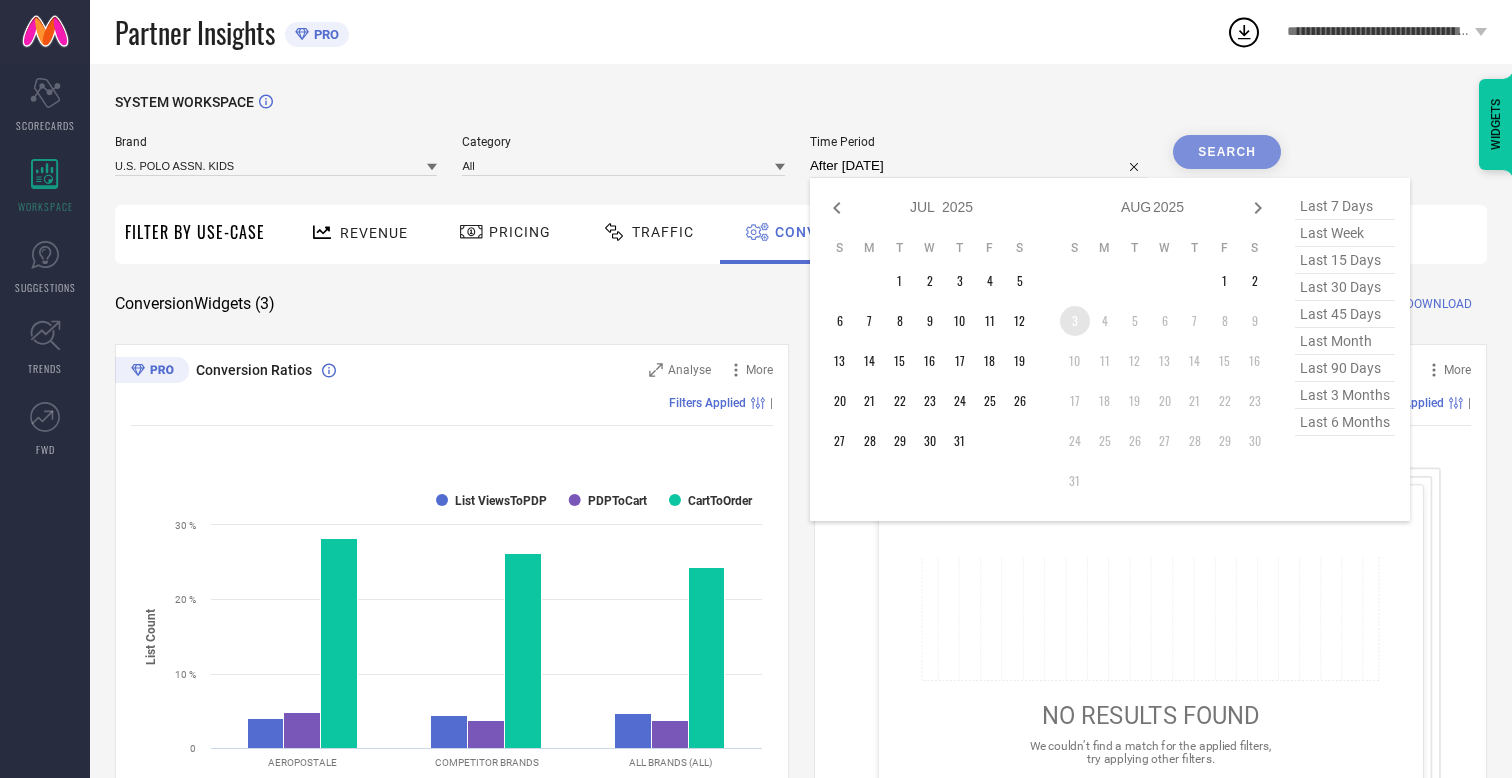 type on "[DATE] to [DATE]" 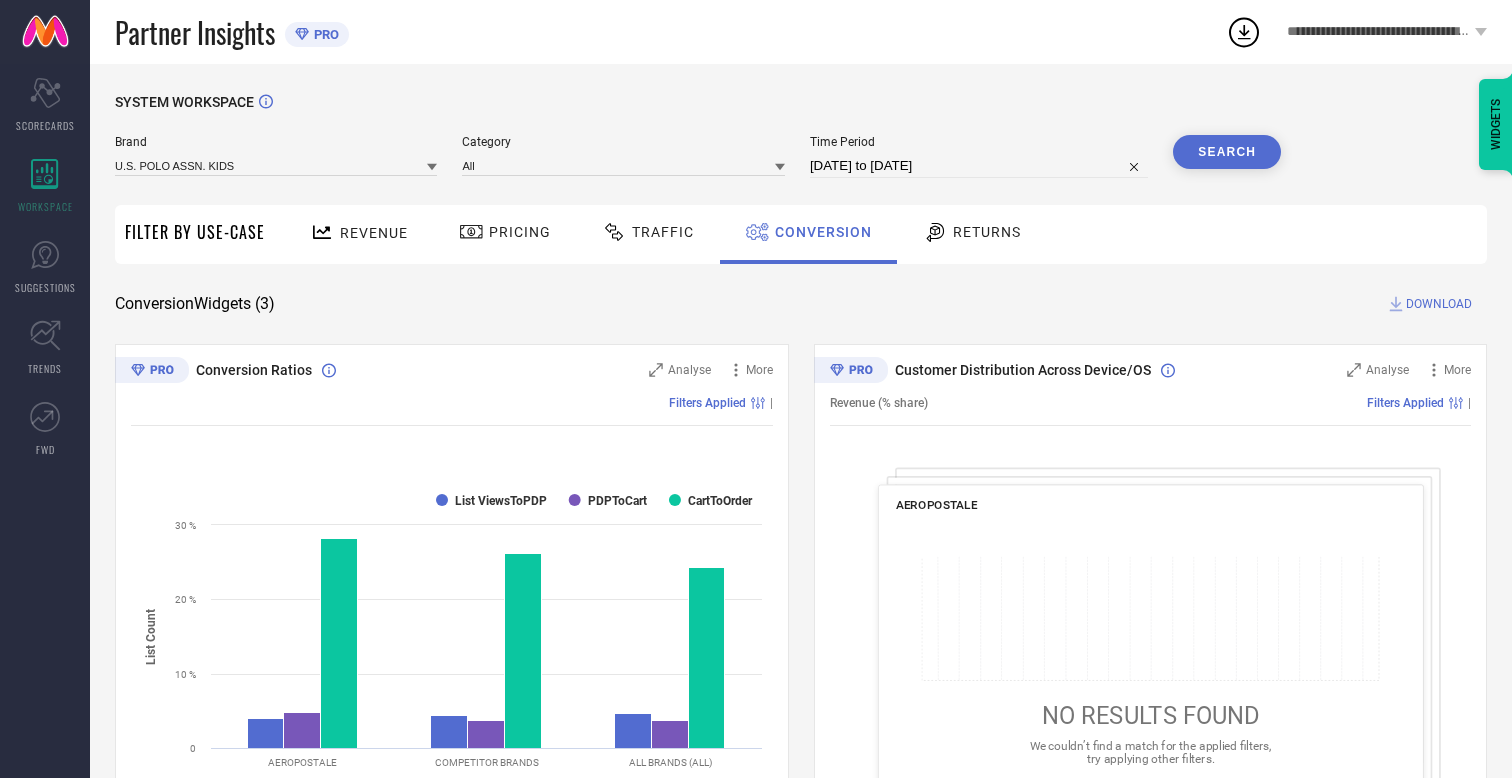click on "Search" at bounding box center [1227, 152] 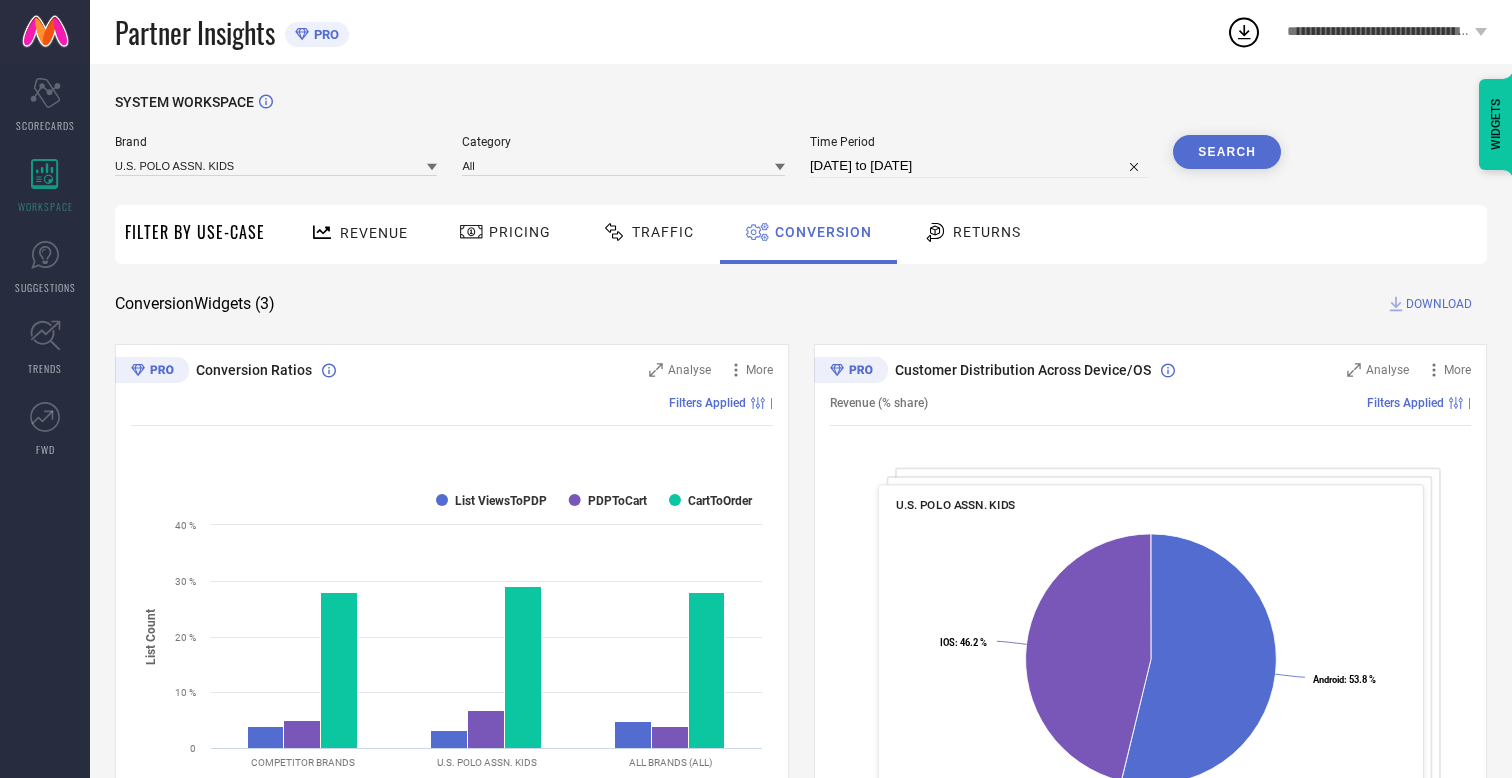 click on "DOWNLOAD" at bounding box center [1439, 304] 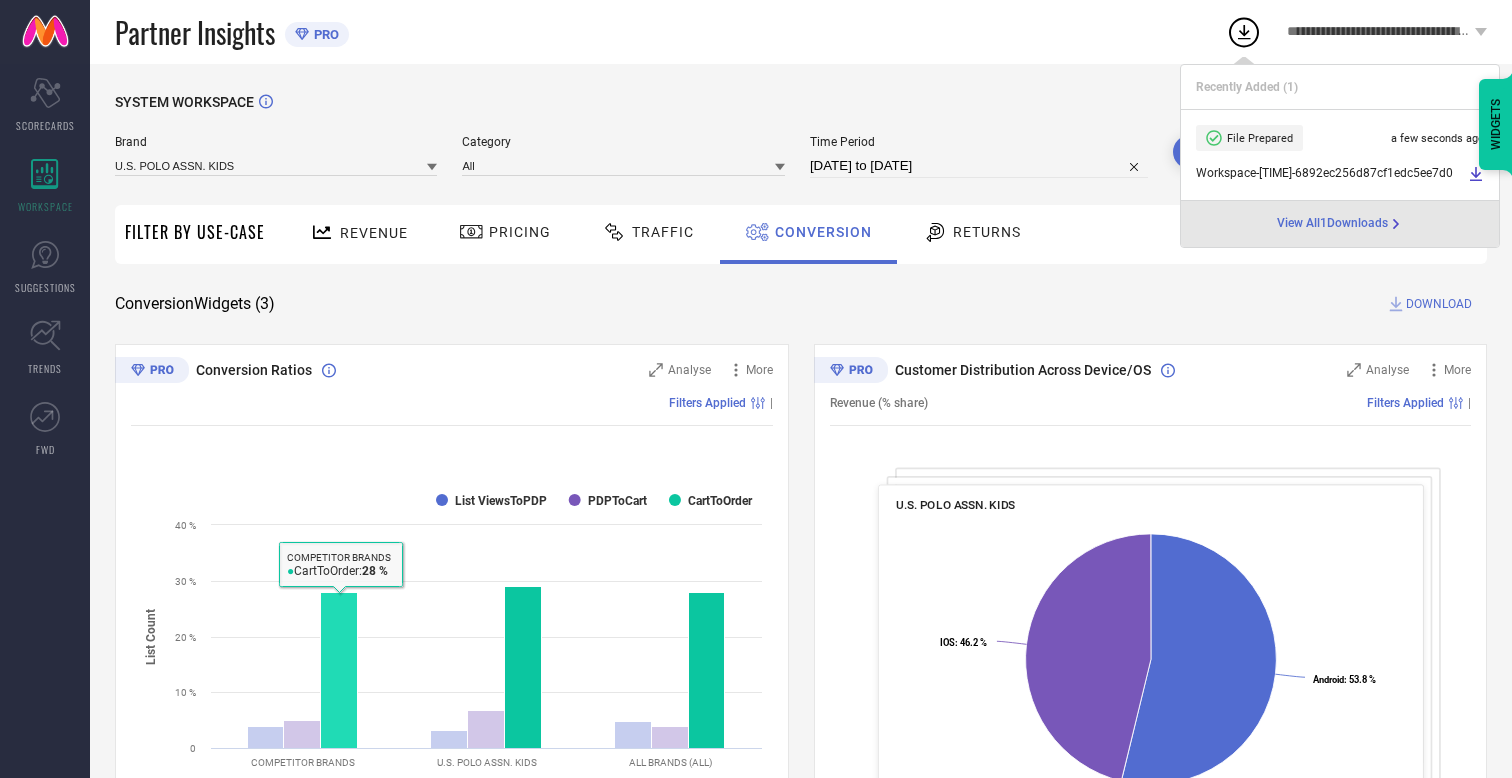click on "Conversion" at bounding box center (823, 232) 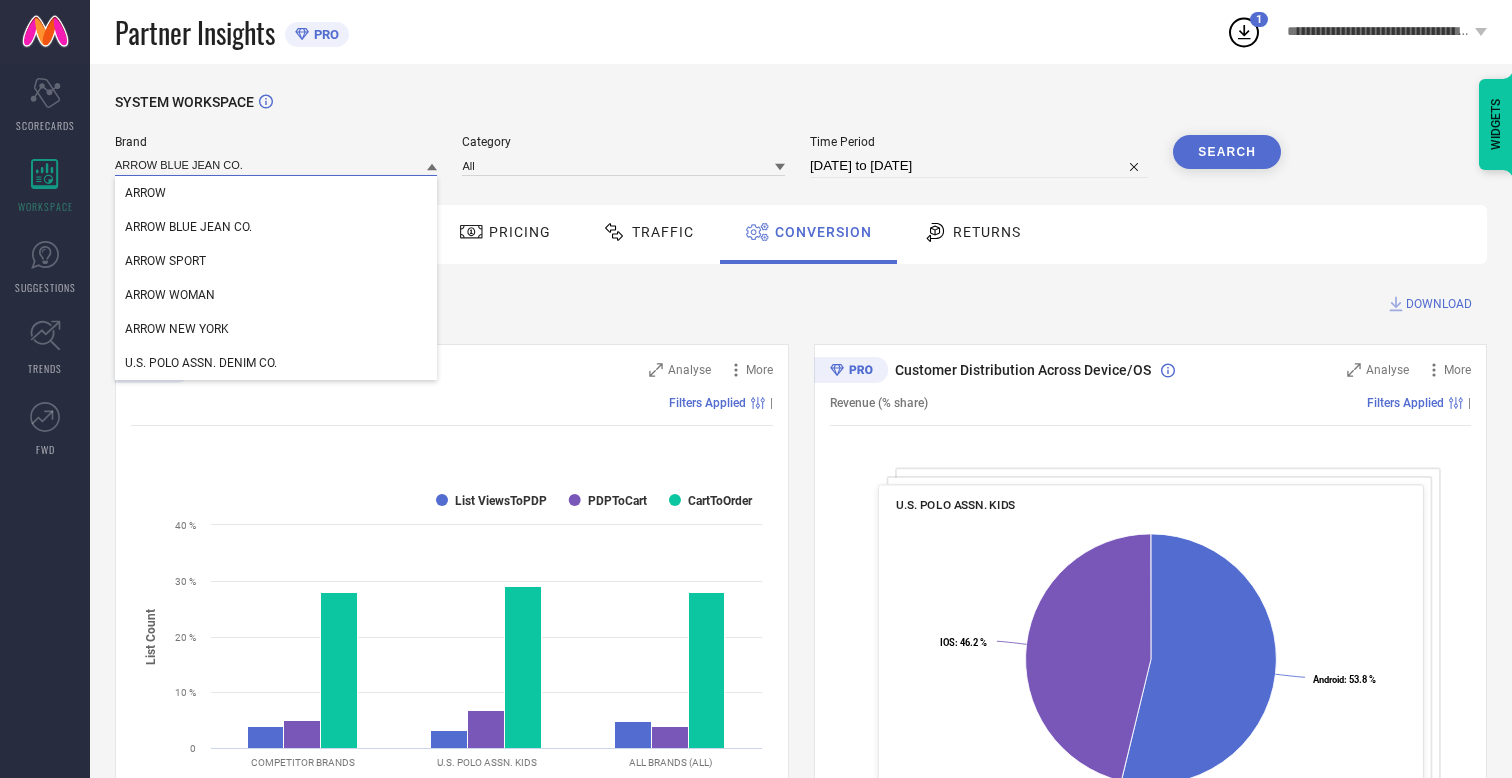type on "ARROW BLUE JEAN CO." 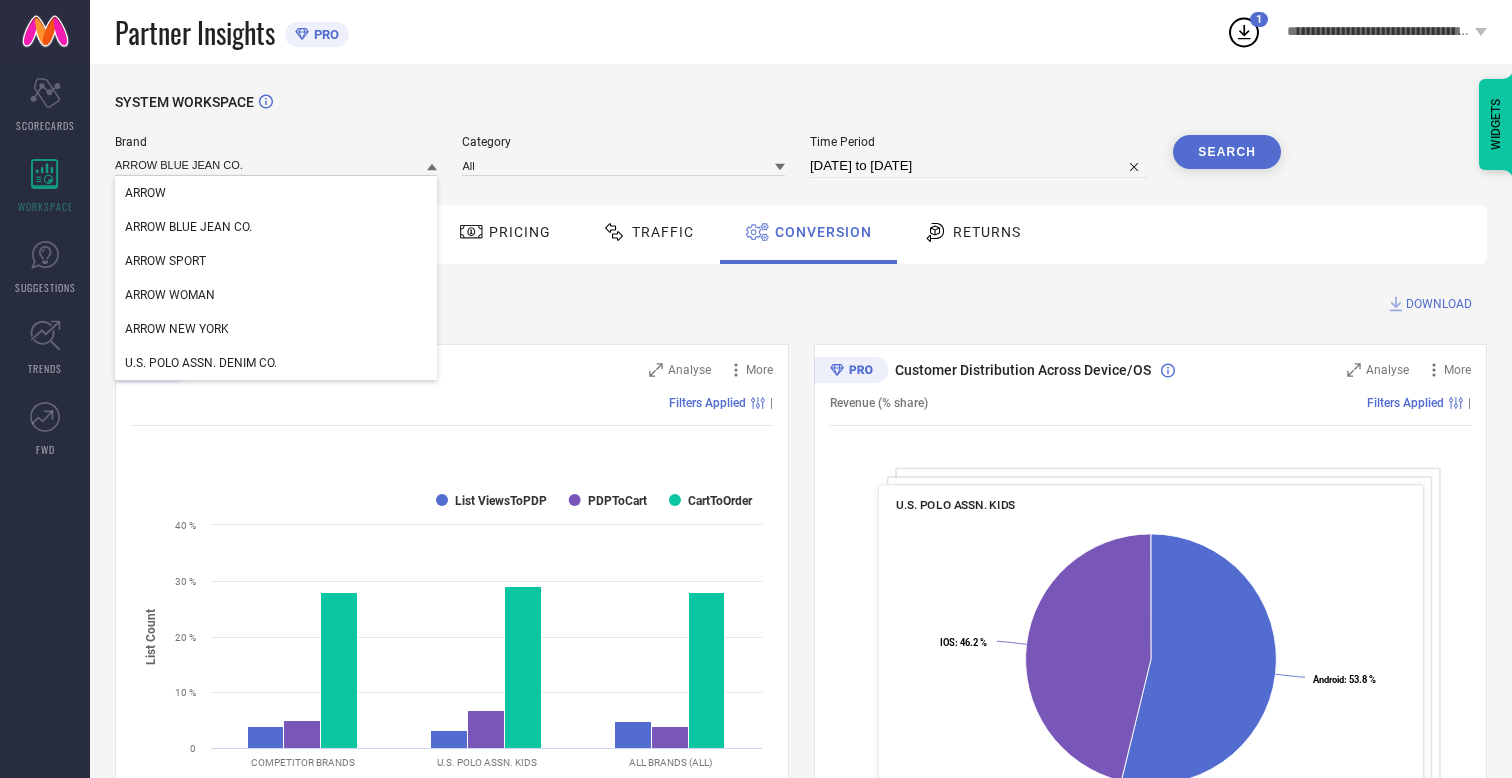 click on "ARROW BLUE JEAN CO." at bounding box center (188, 227) 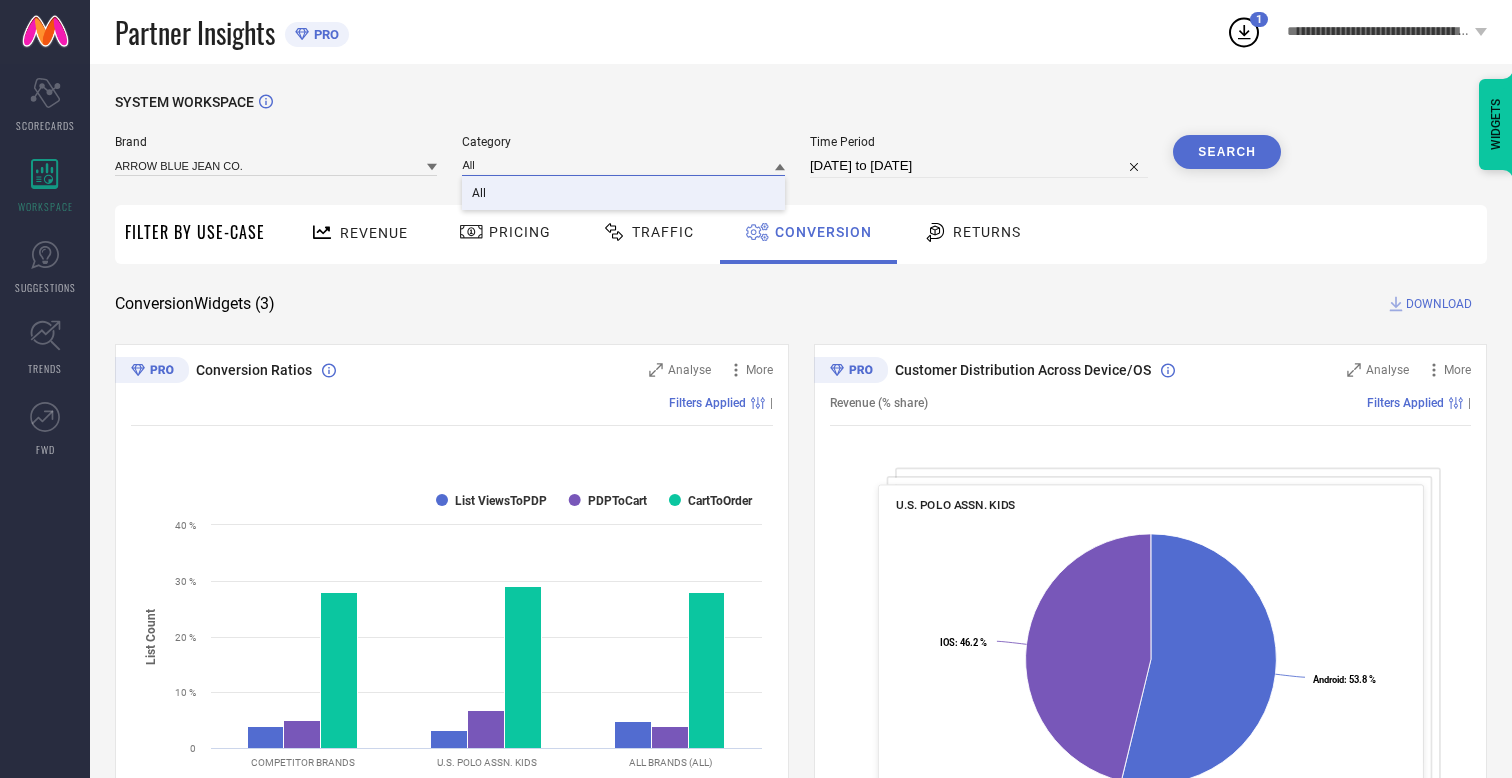 type on "All" 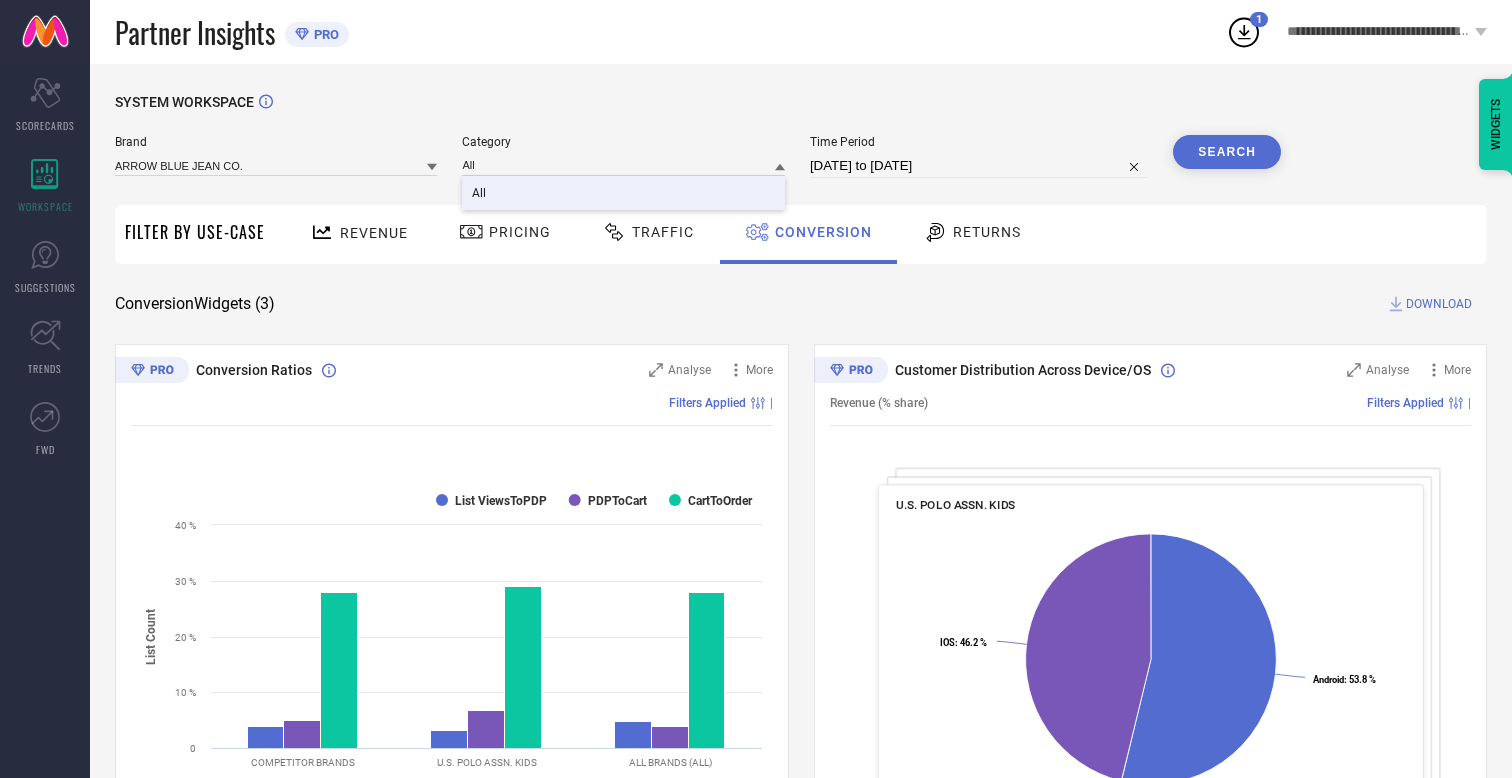 click on "All" at bounding box center (479, 193) 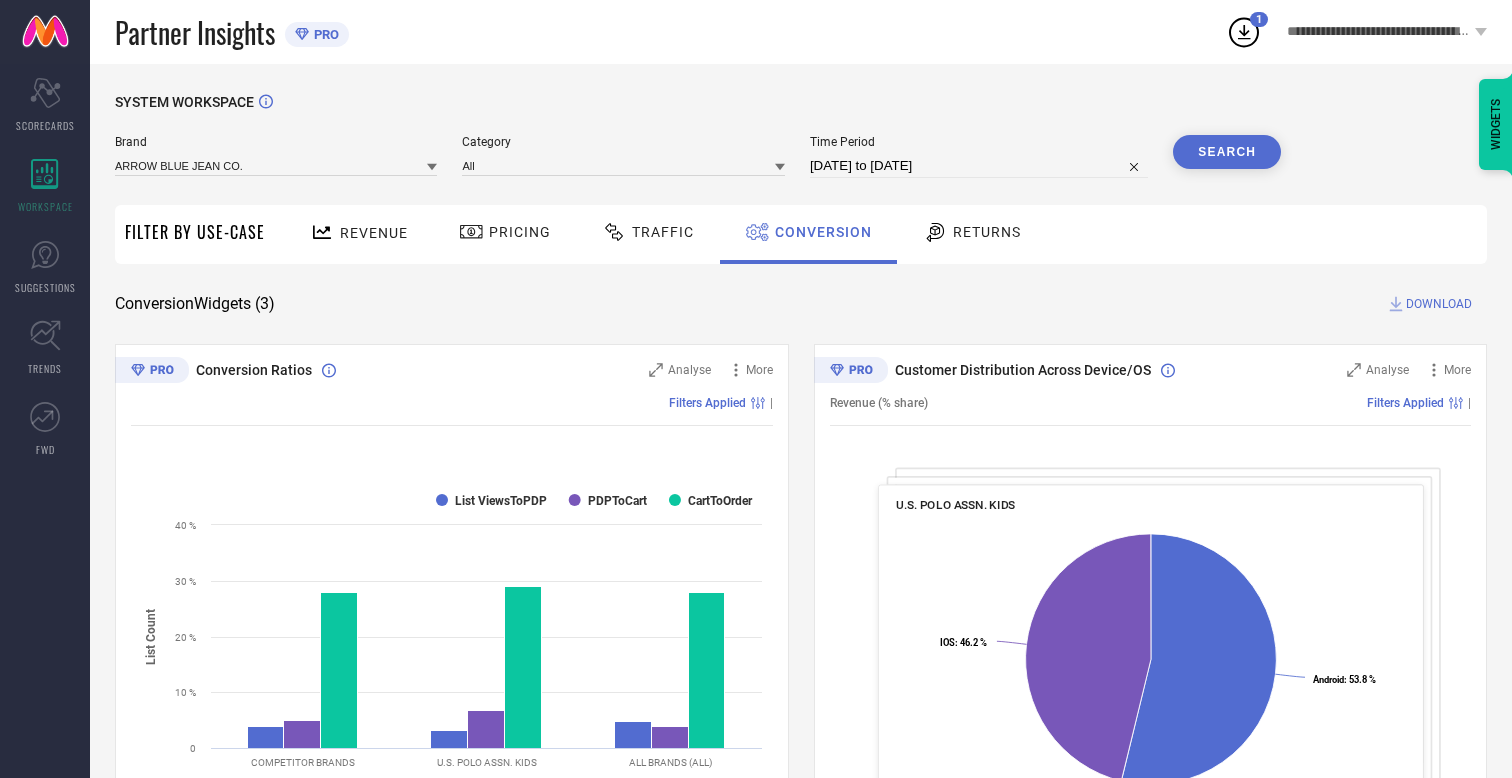 click on "Search" at bounding box center [1227, 152] 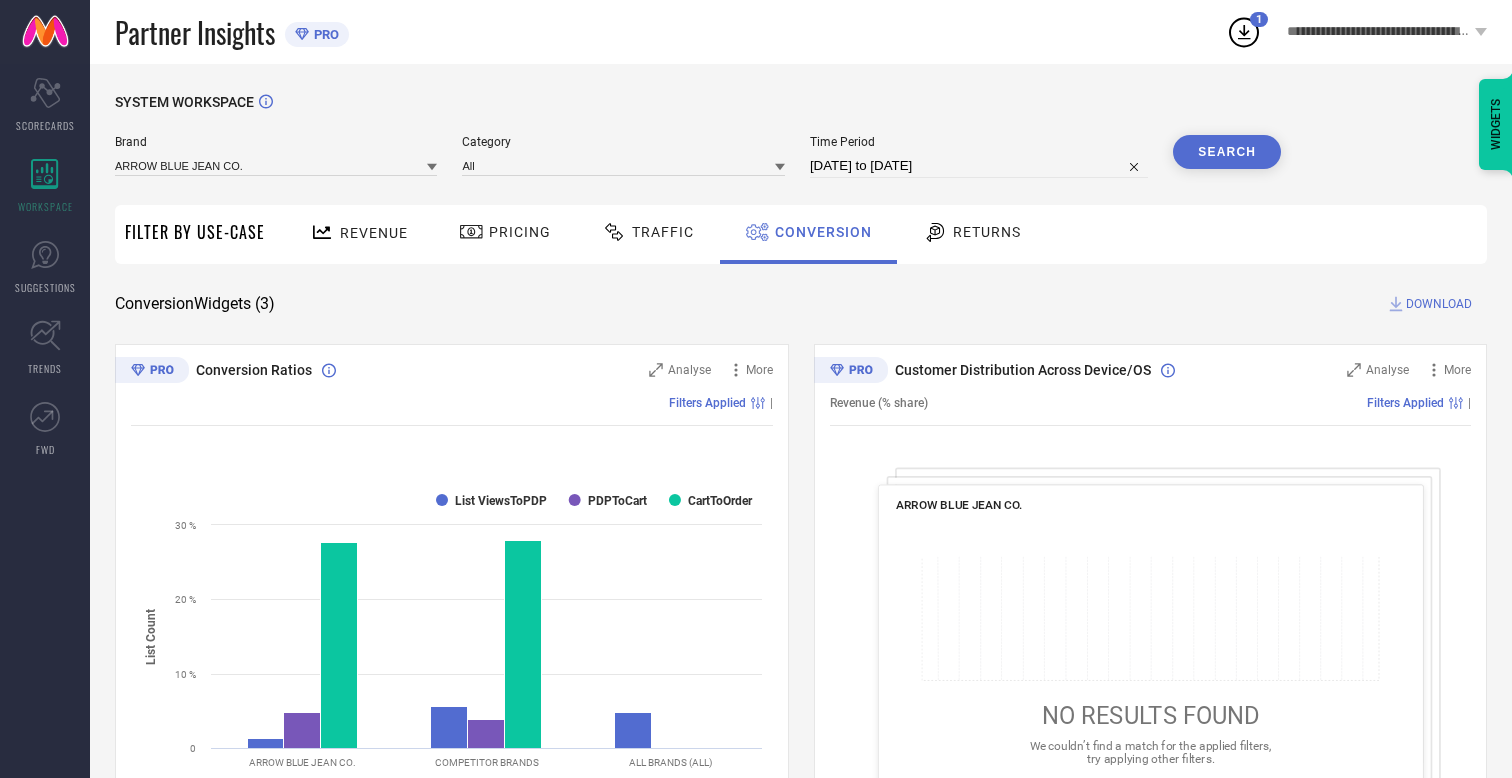 click on "DOWNLOAD" at bounding box center (1439, 304) 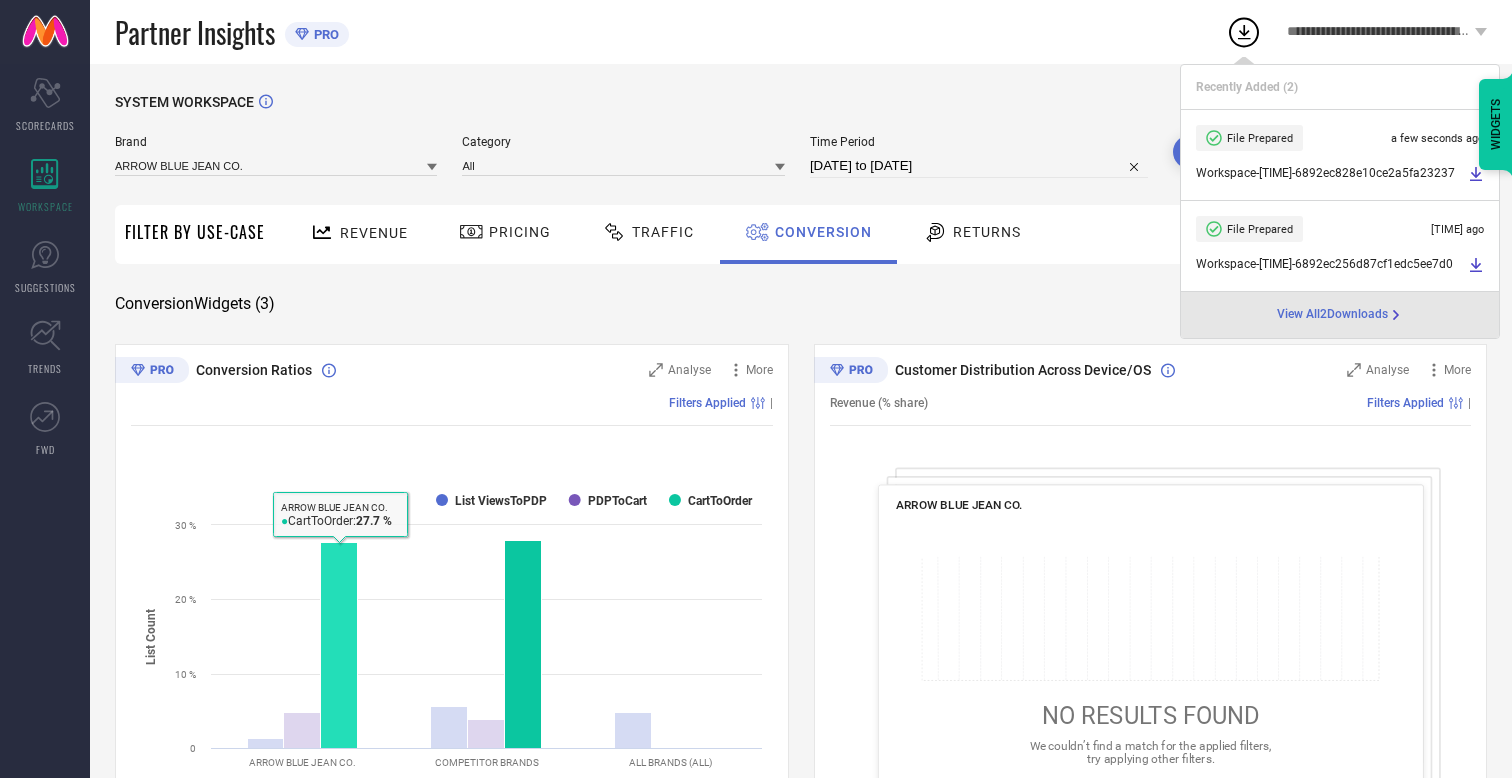 click on "Conversion" at bounding box center [823, 232] 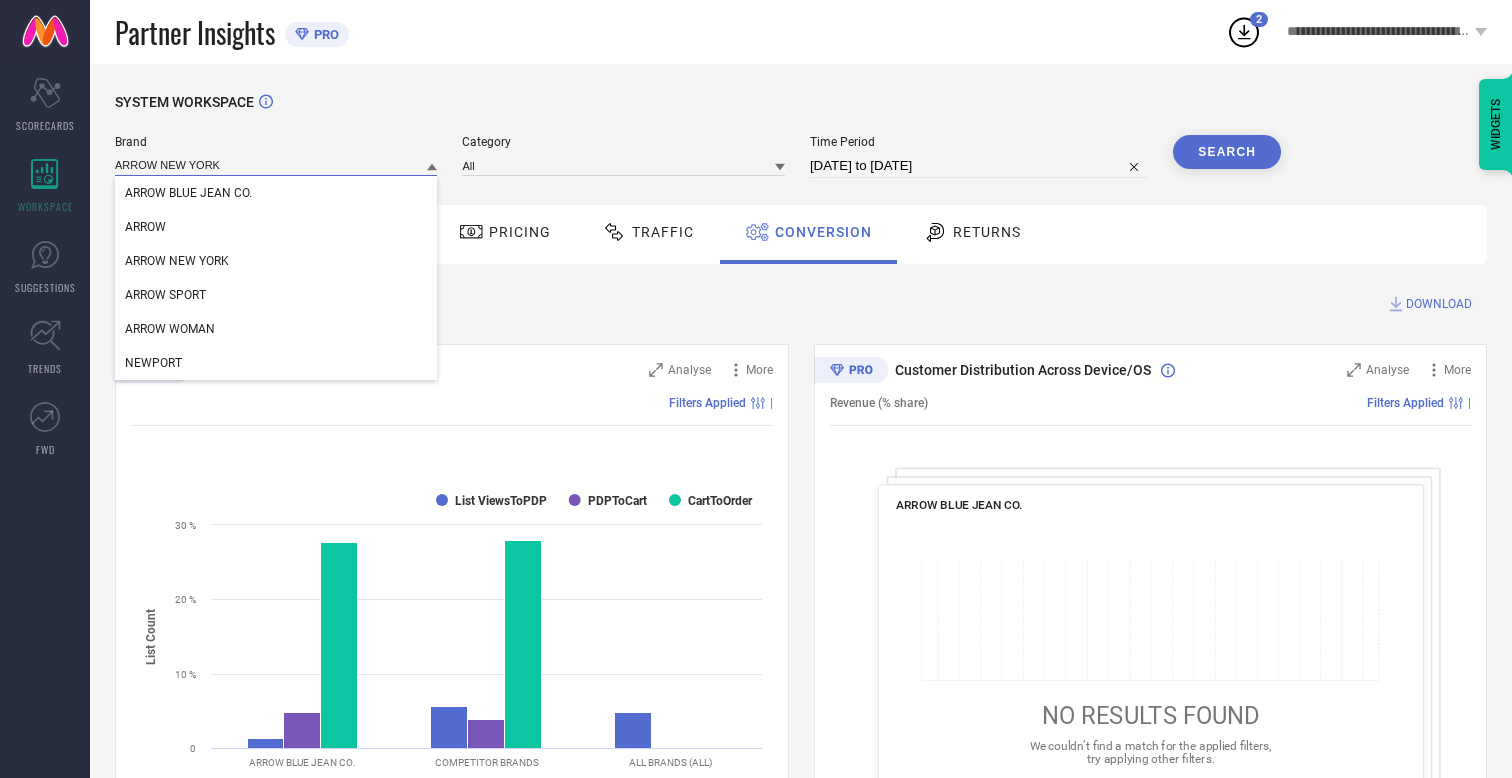 type on "ARROW NEW YORK" 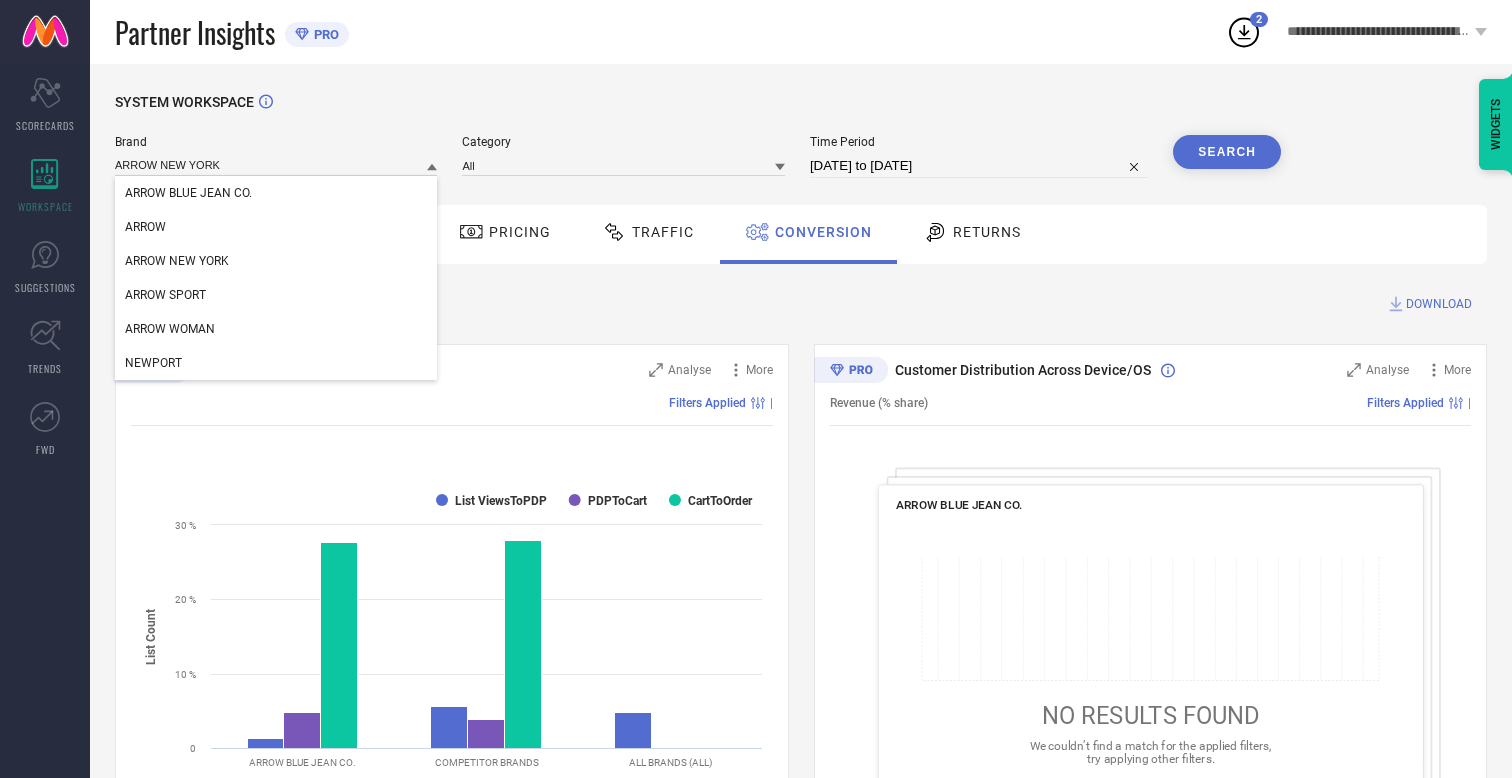click on "ARROW NEW YORK" at bounding box center [177, 261] 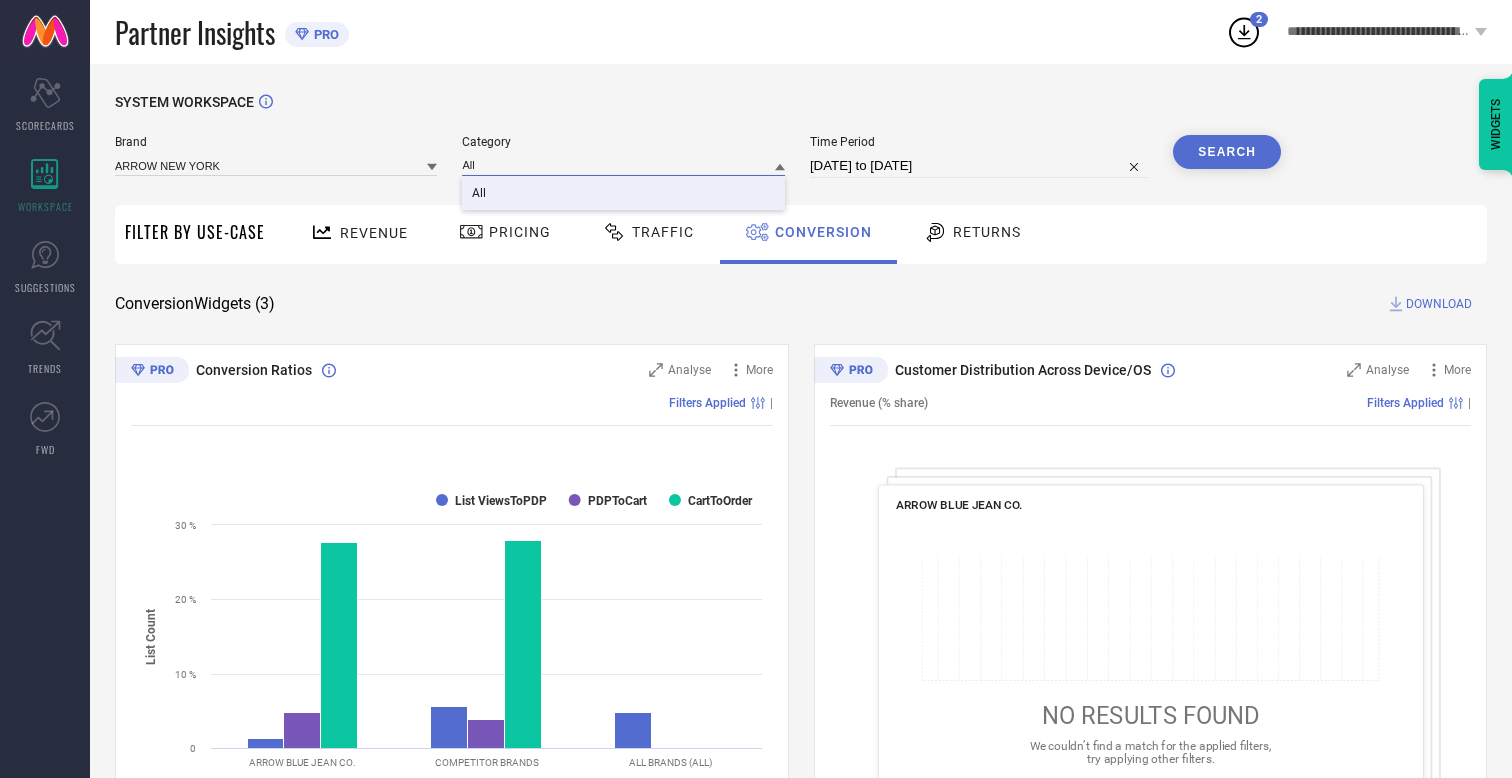type on "All" 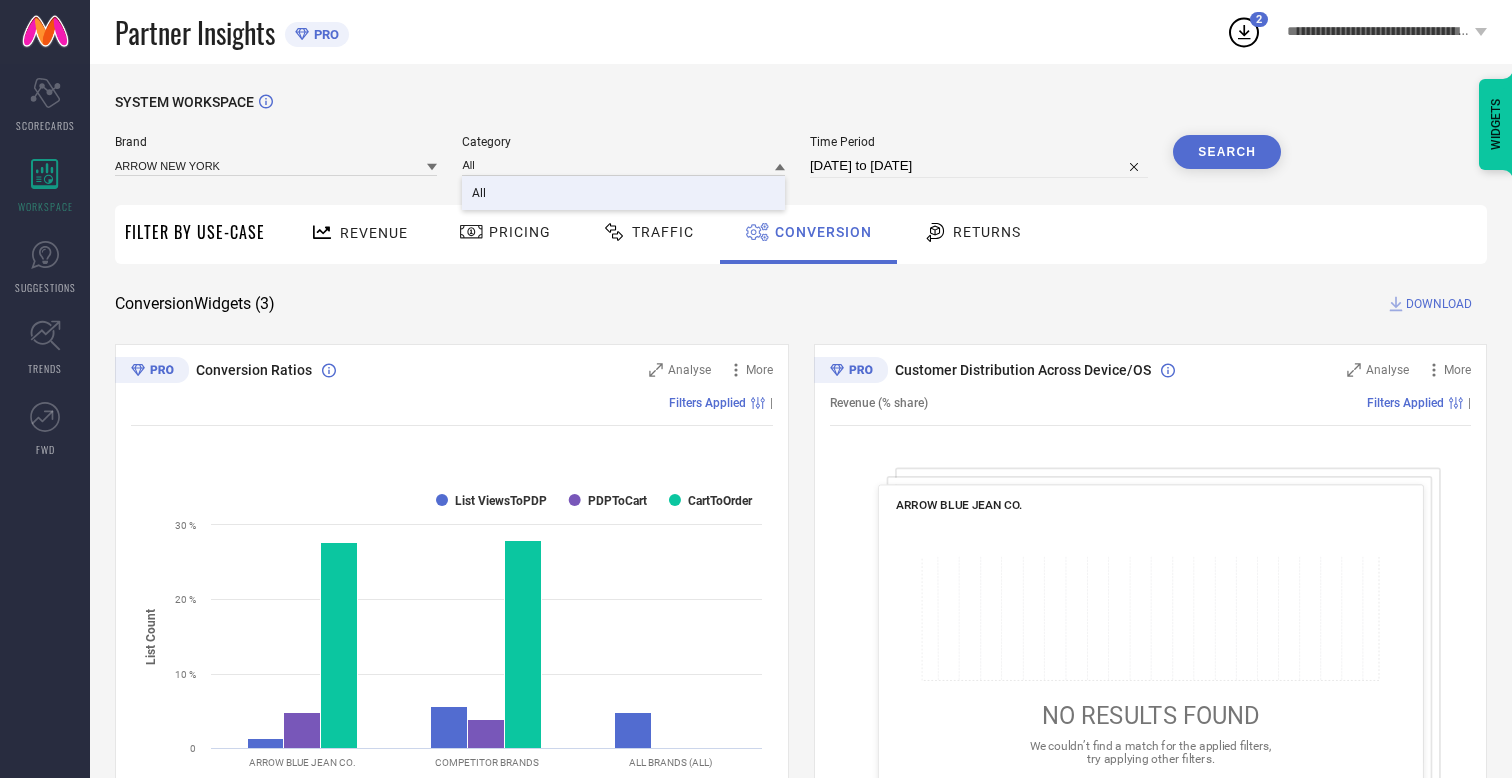 click on "All" at bounding box center (479, 193) 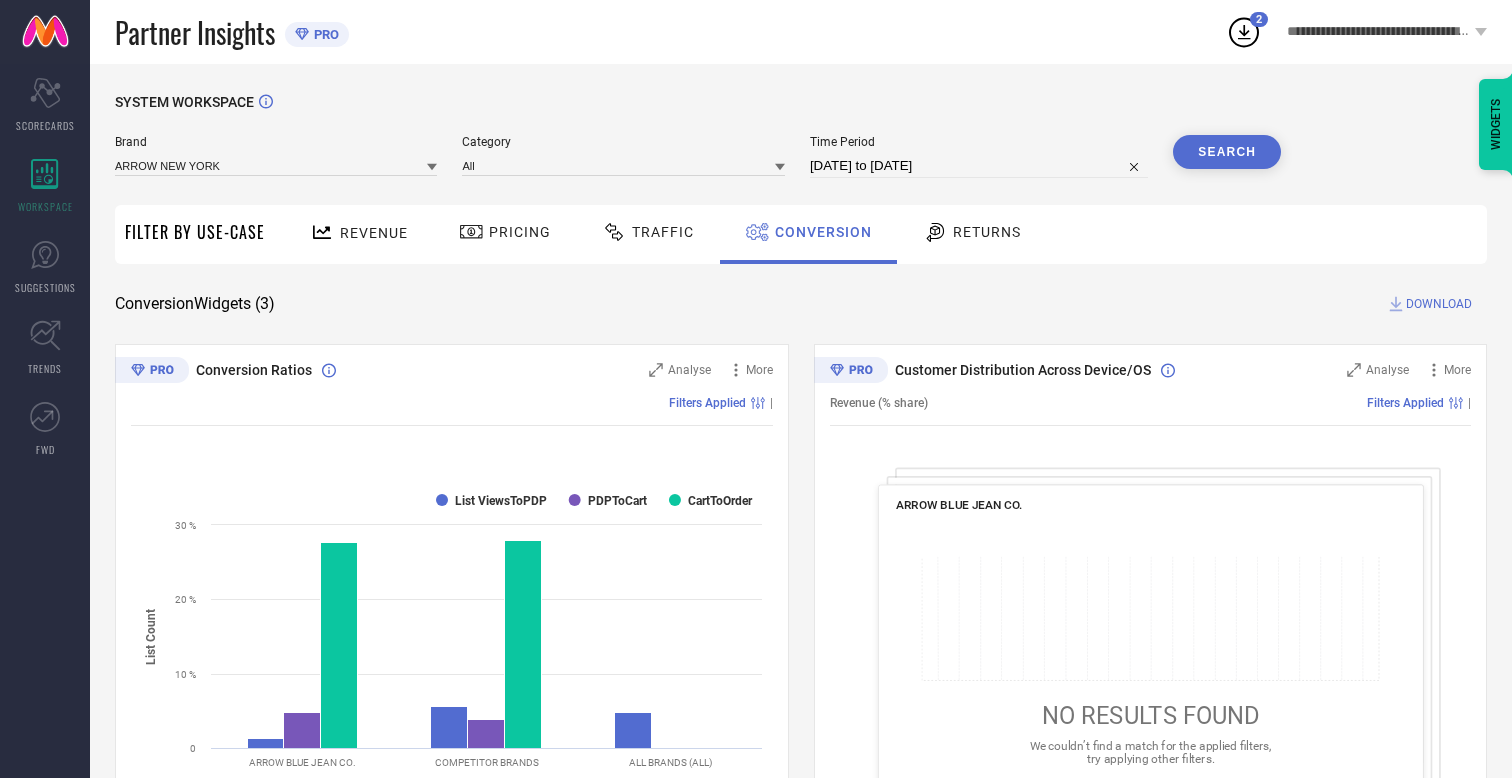 click on "Search" at bounding box center [1227, 152] 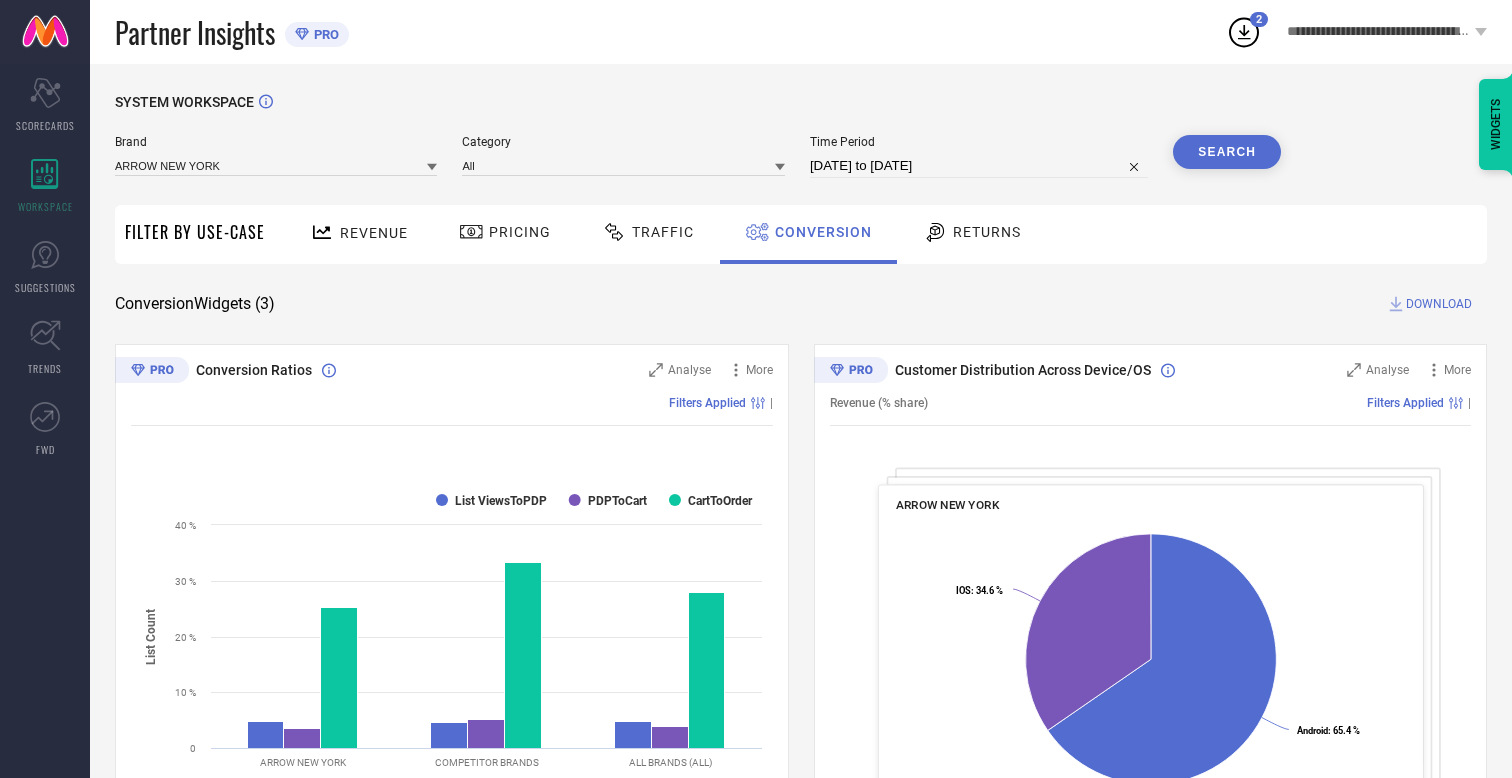 click on "DOWNLOAD" at bounding box center (1439, 304) 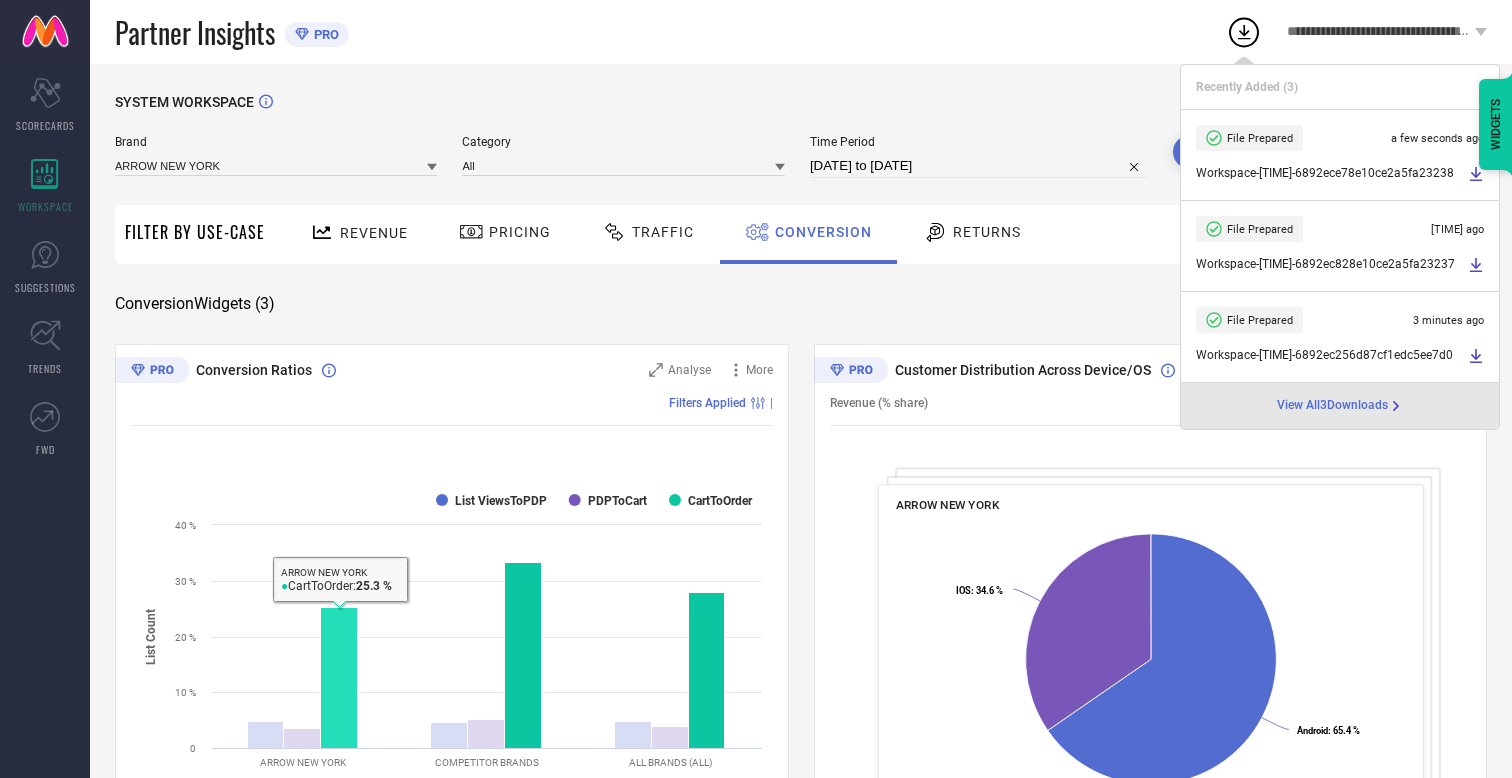 click on "Conversion" at bounding box center [823, 232] 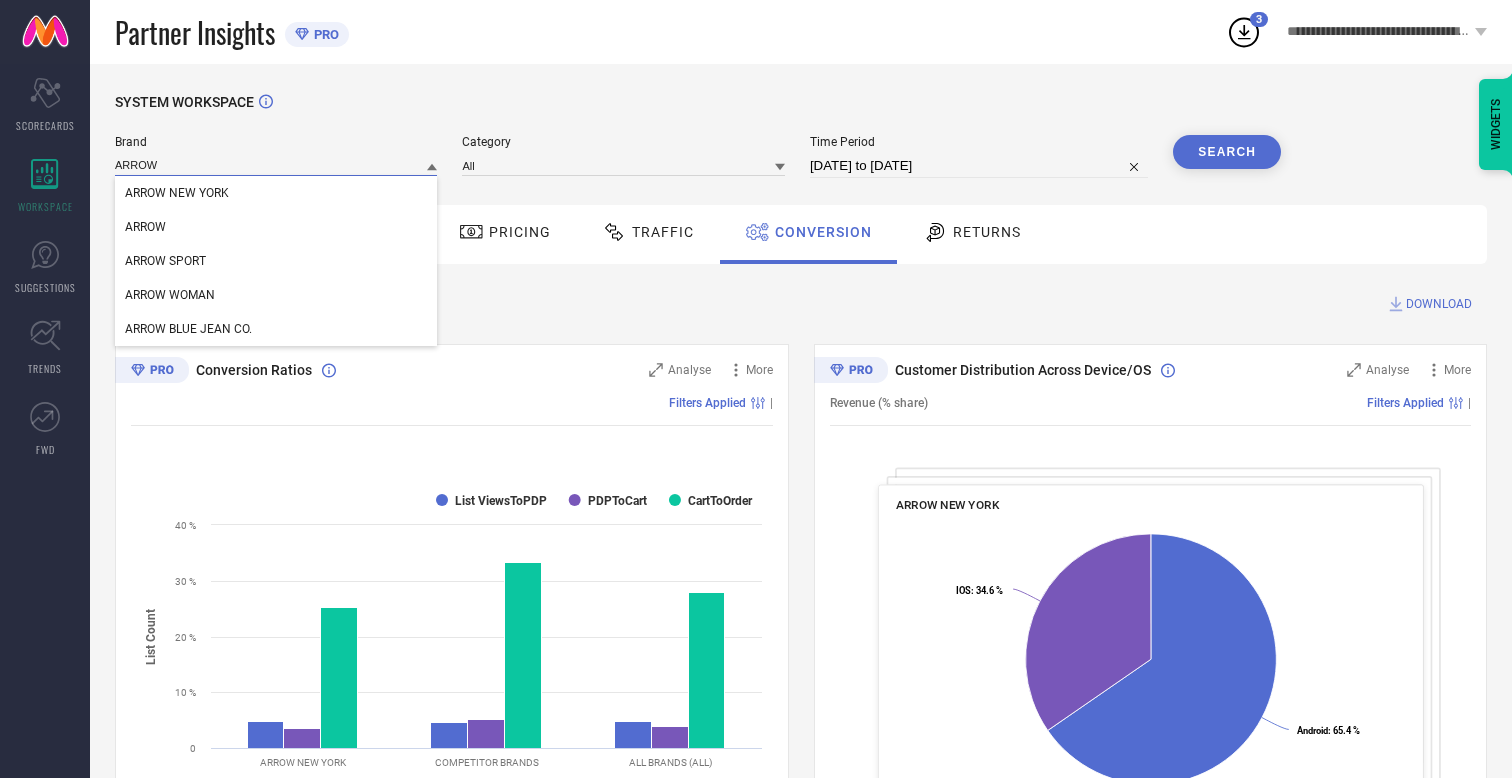 type on "ARROW" 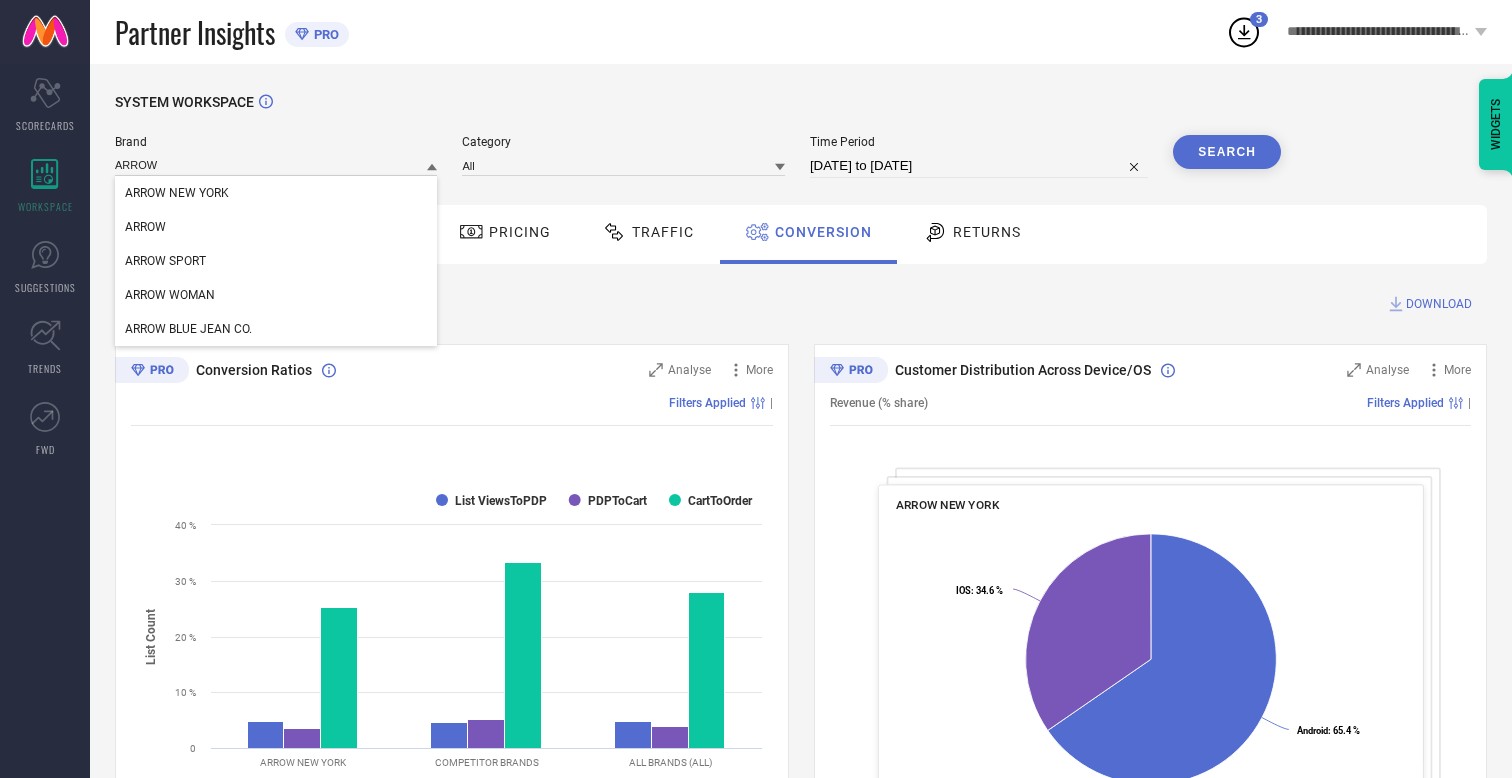 click on "ARROW" at bounding box center (145, 227) 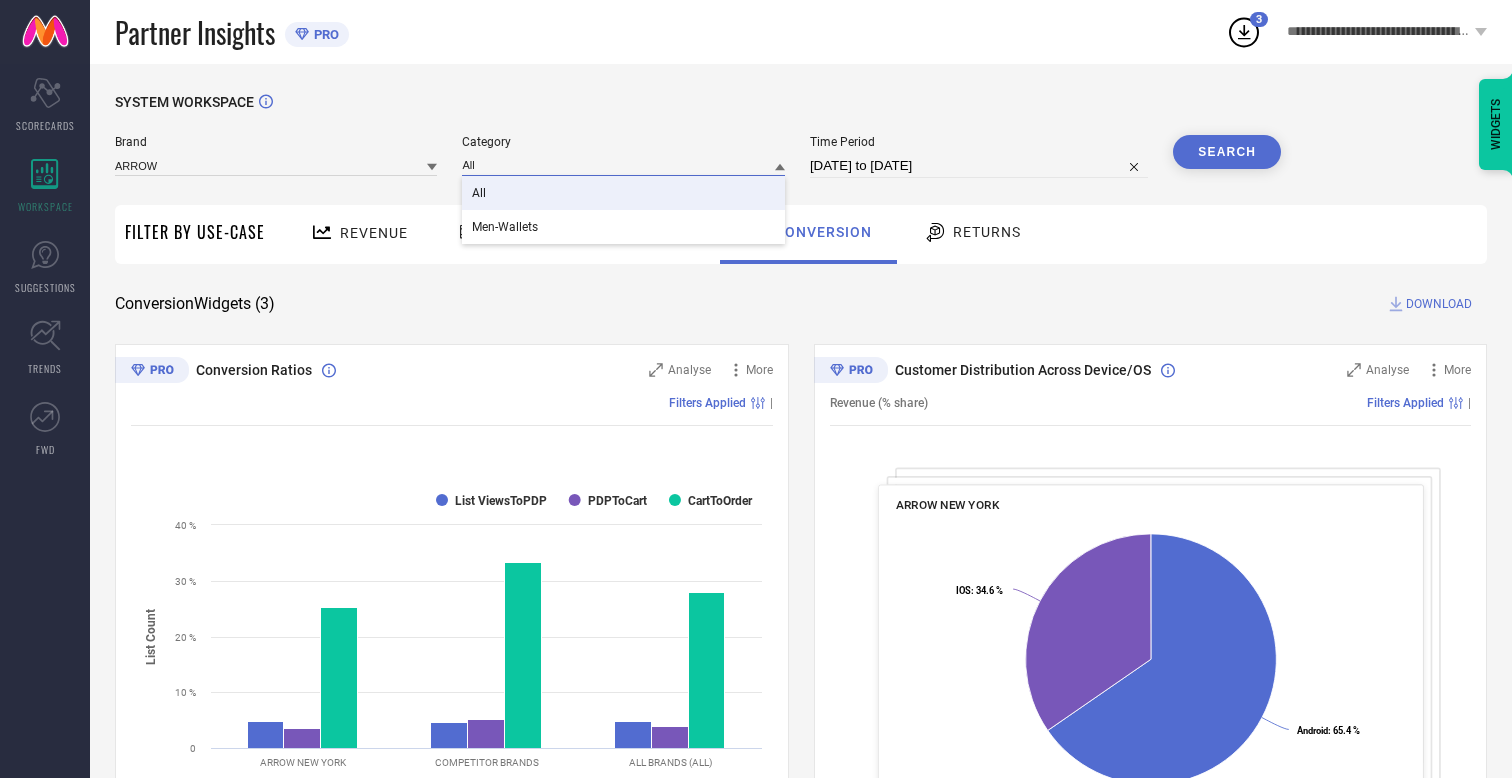 type on "All" 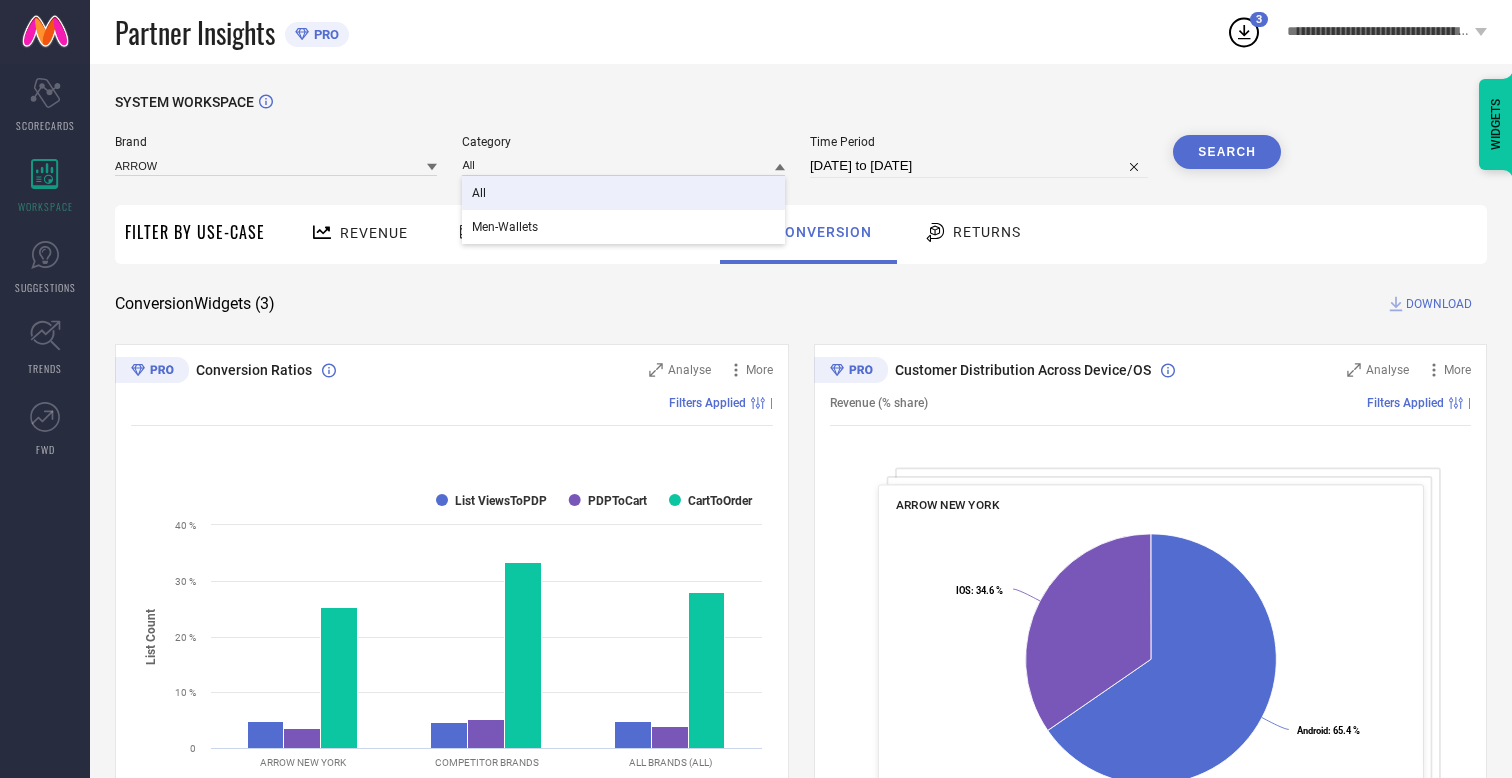 click on "All" at bounding box center [479, 193] 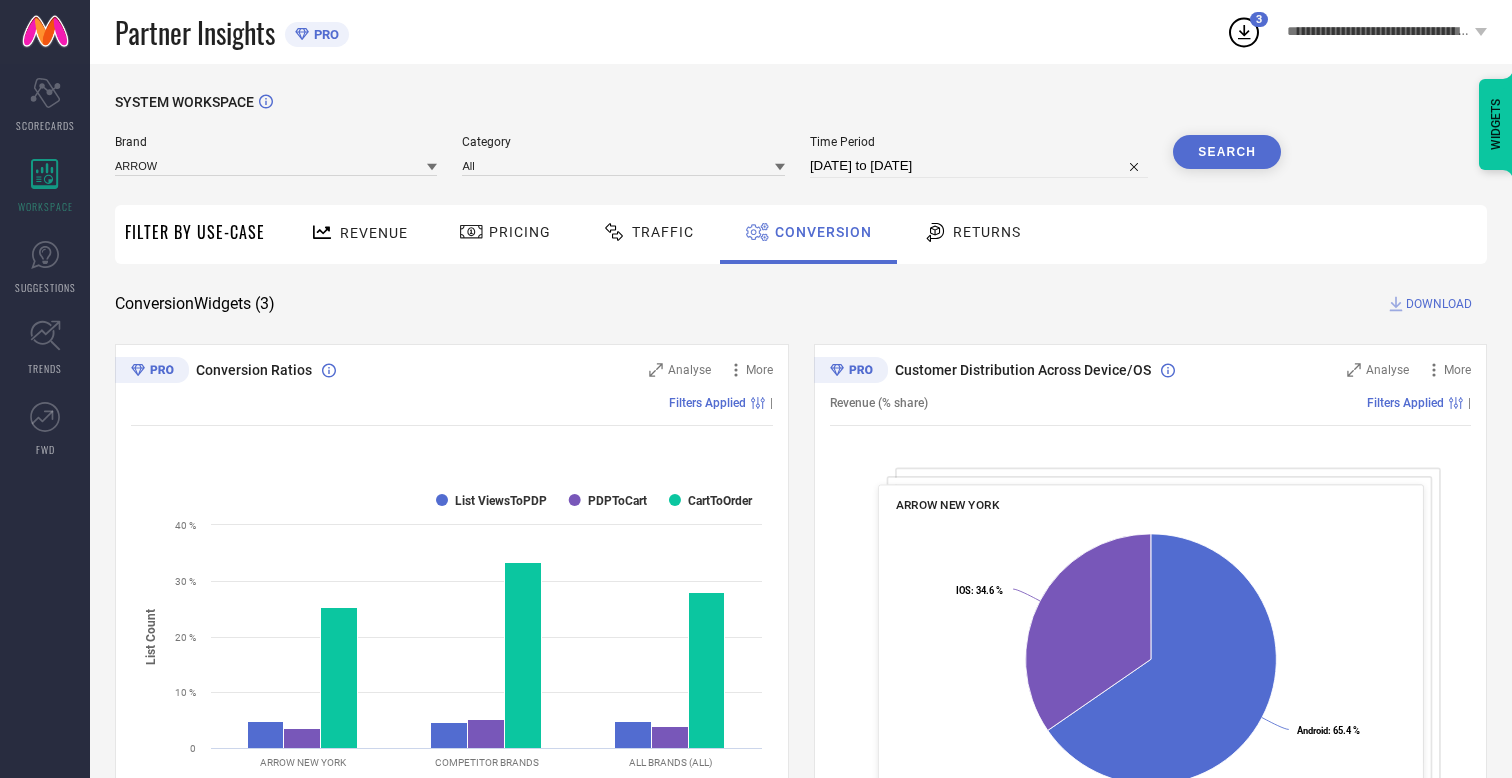 click on "Search" at bounding box center (1227, 152) 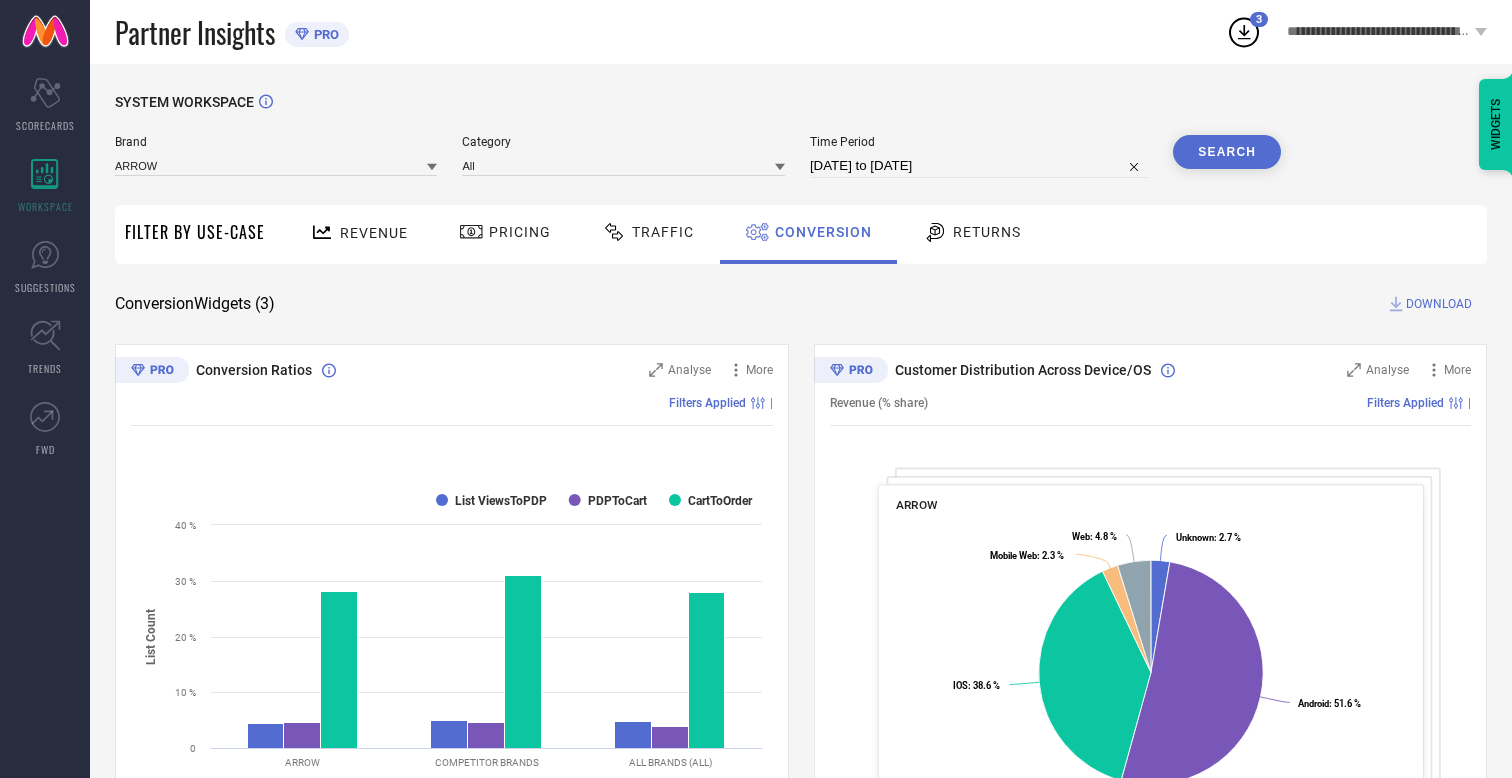 click on "DOWNLOAD" at bounding box center [1439, 304] 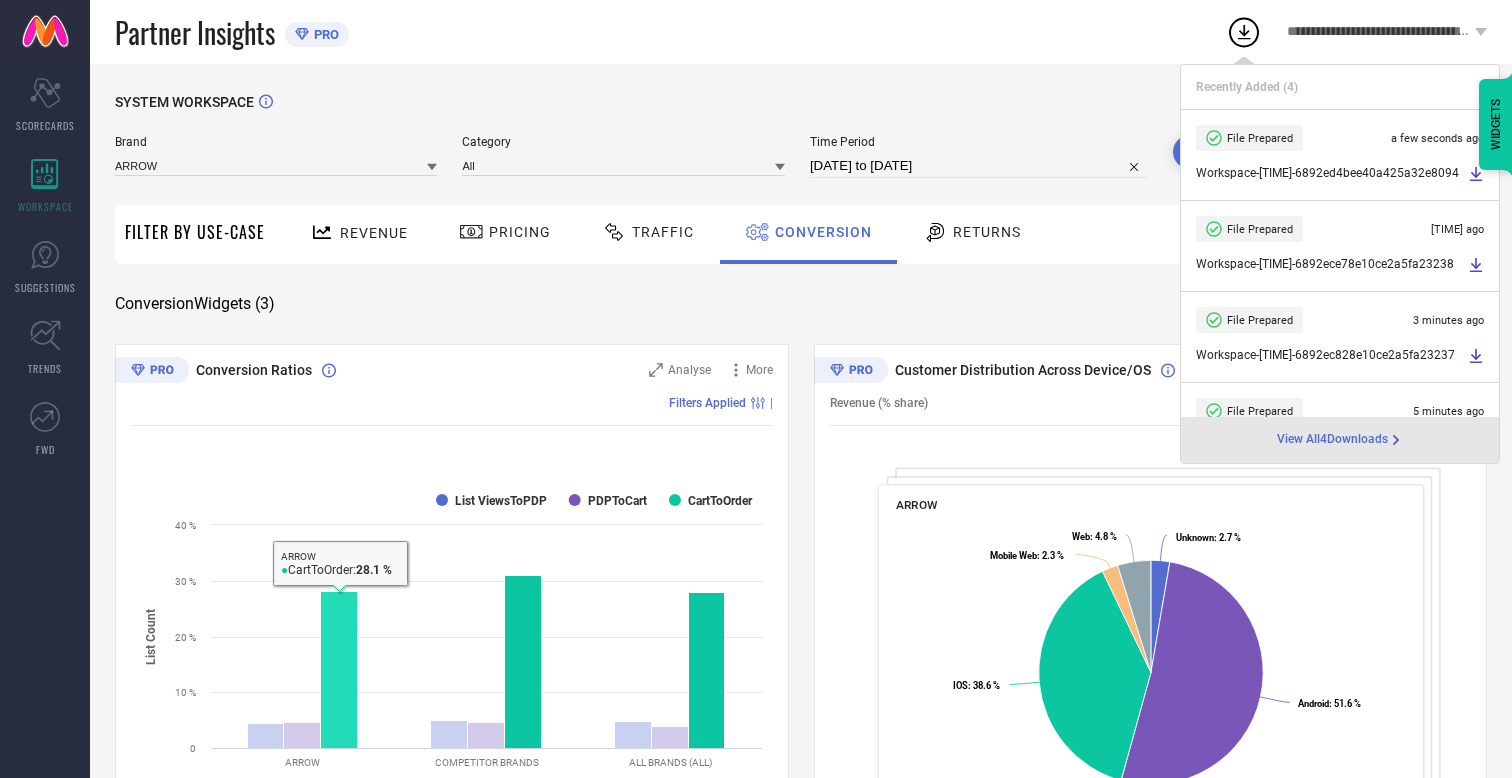 click on "Conversion" at bounding box center [823, 232] 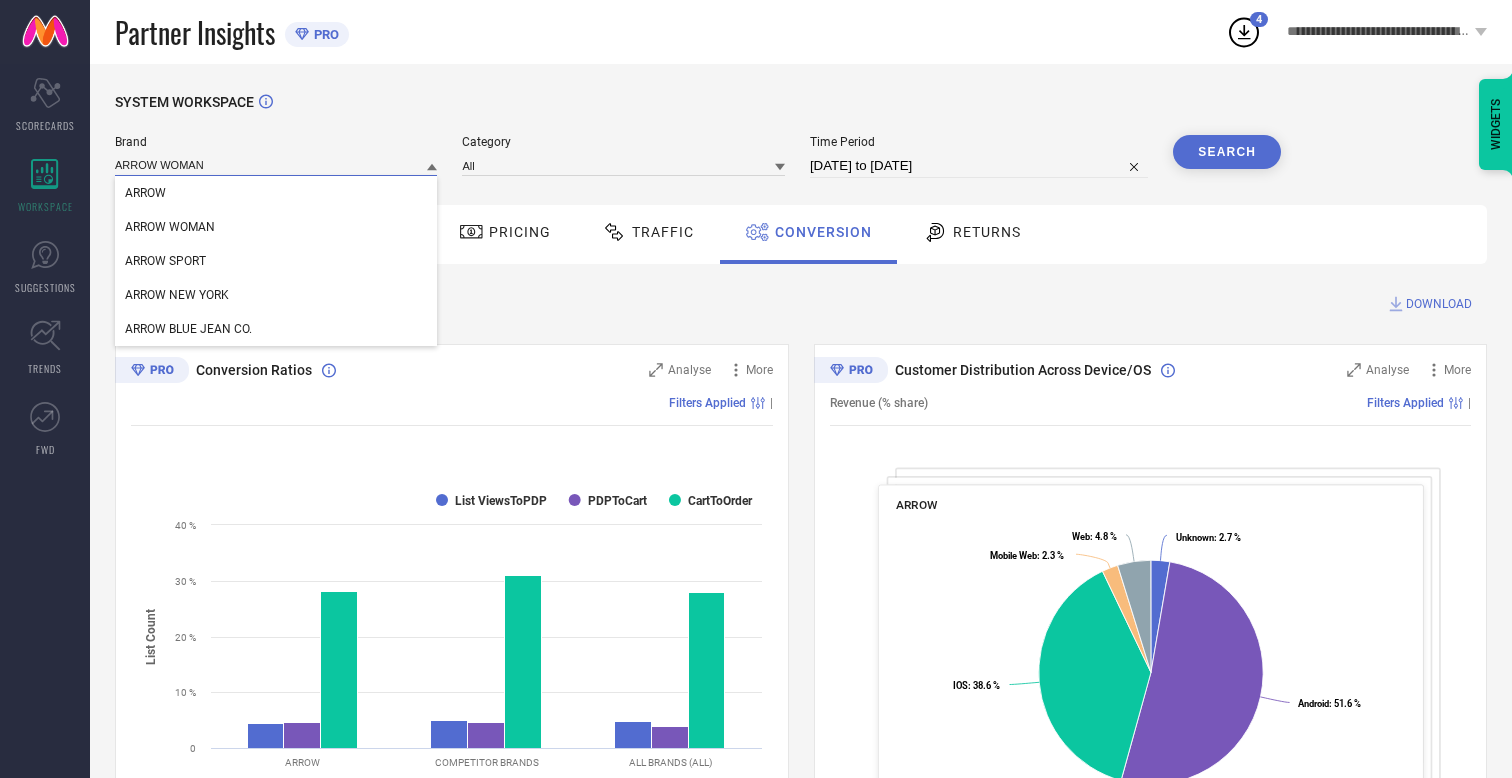 type on "ARROW WOMAN" 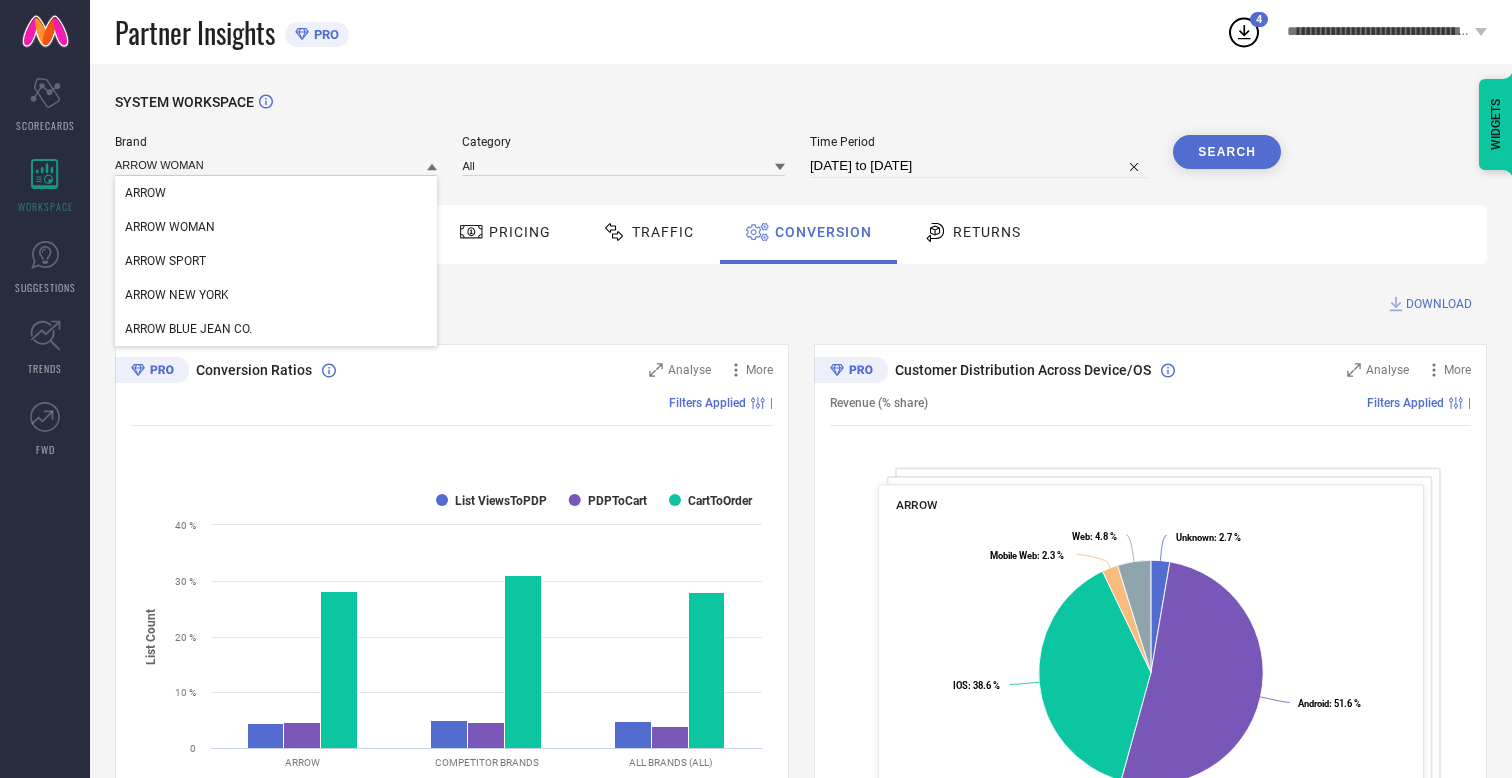 type 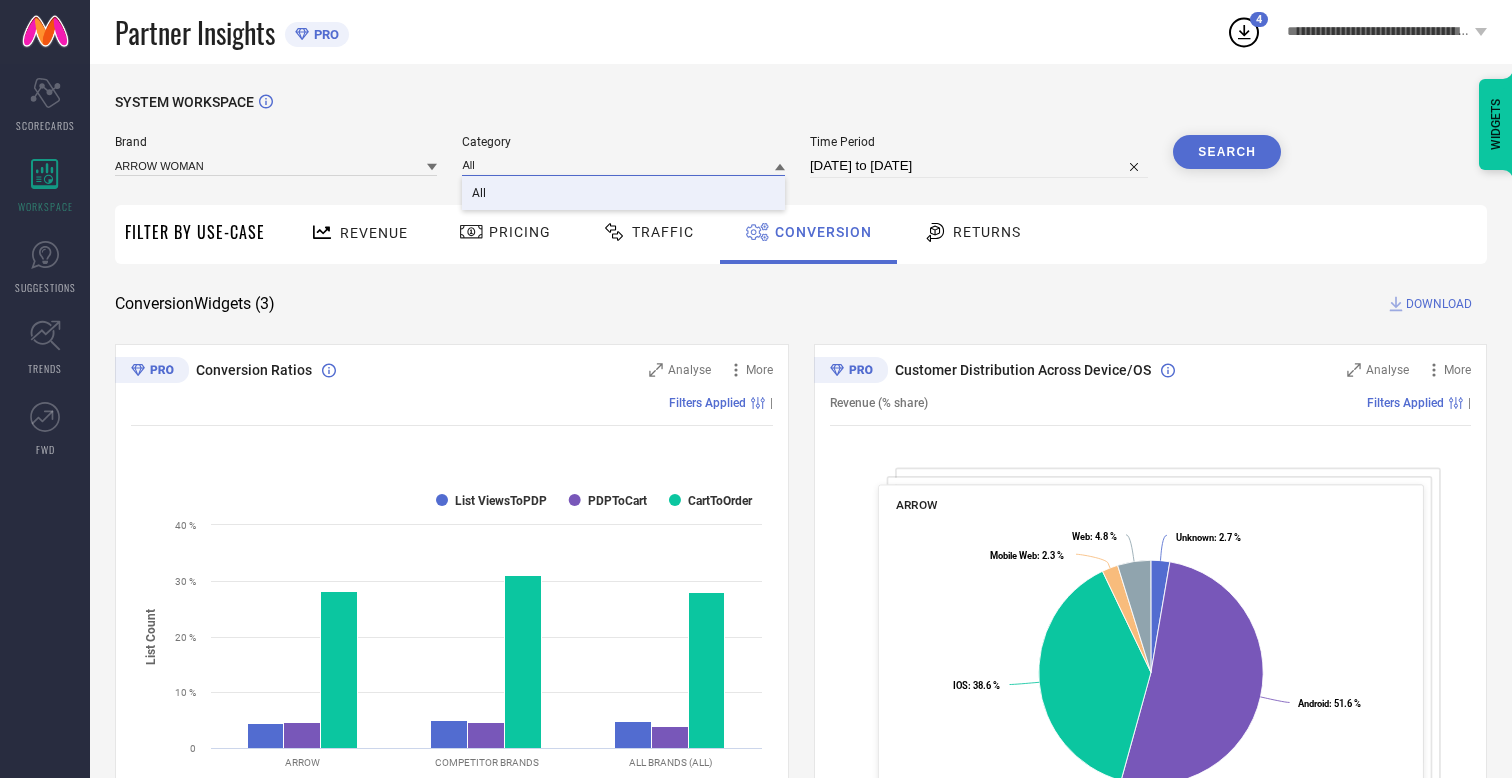 type on "All" 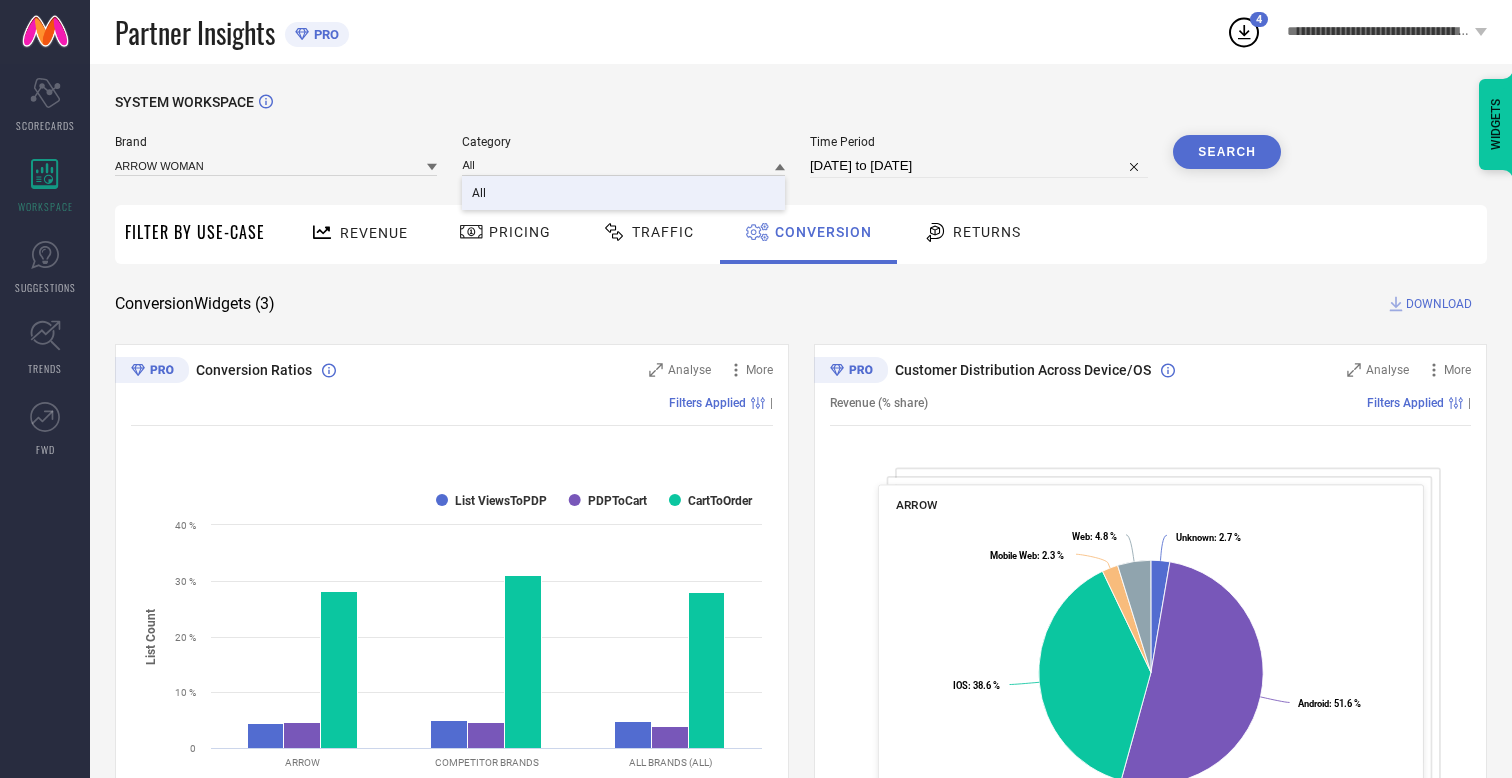 click on "All" at bounding box center (479, 193) 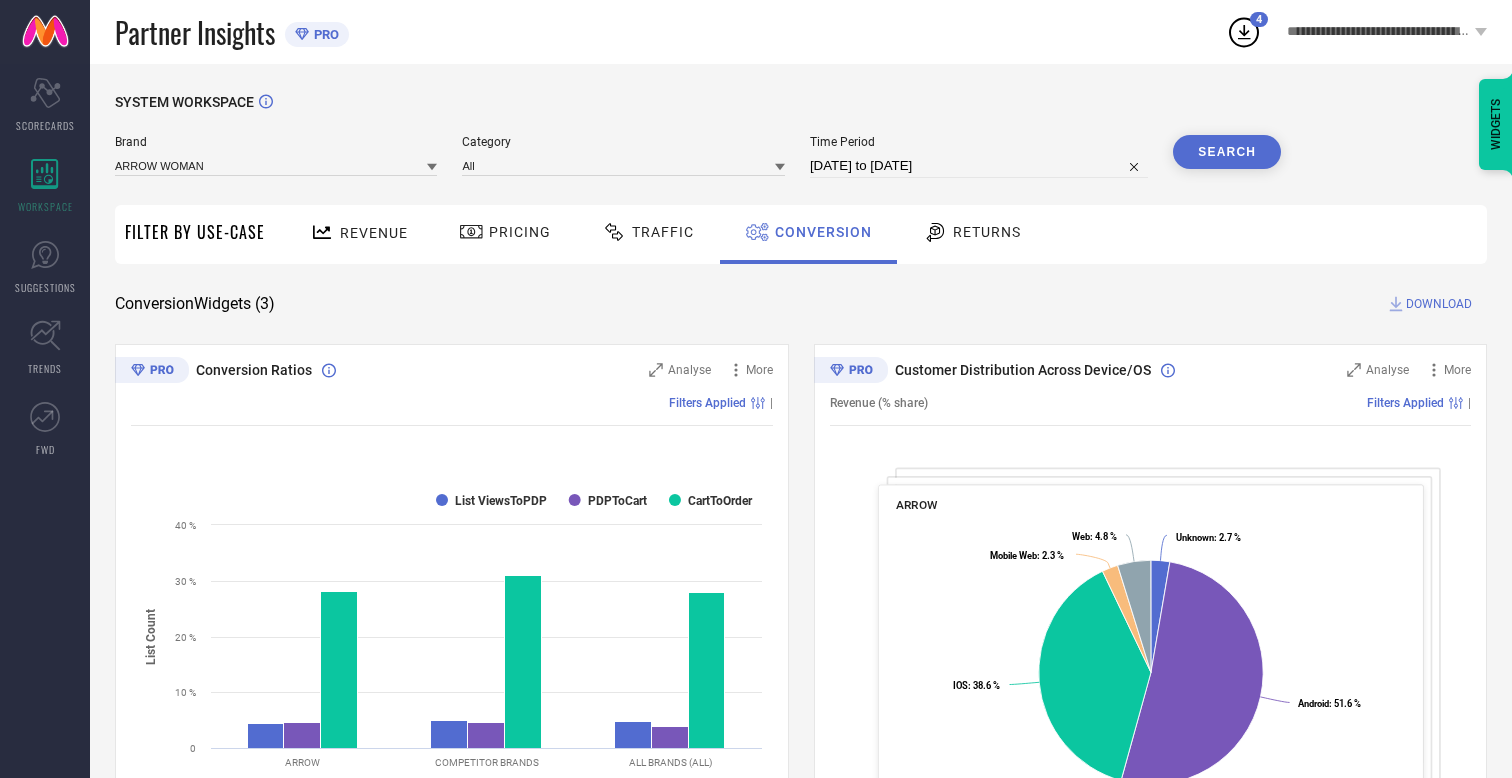 click on "Search" at bounding box center (1227, 152) 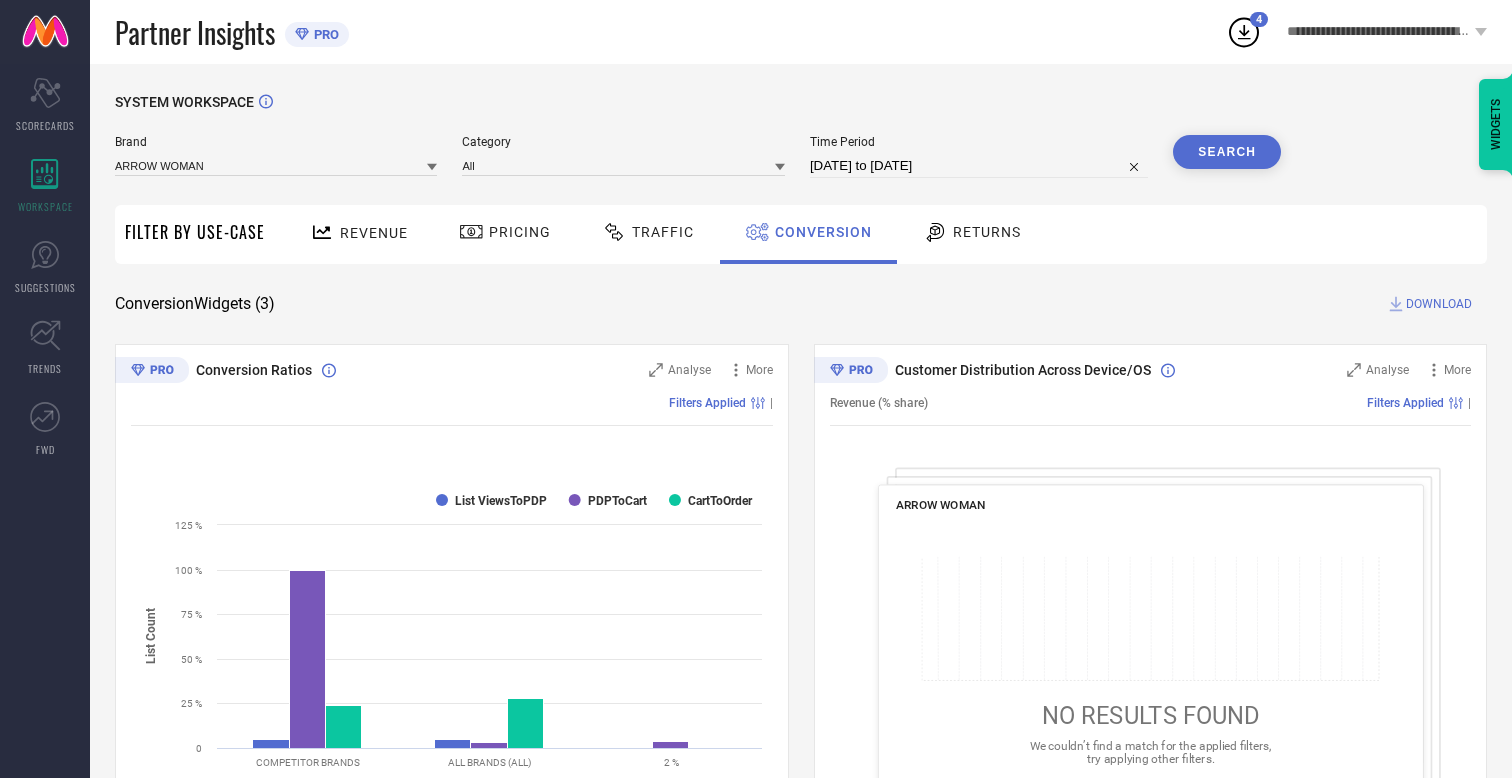click on "DOWNLOAD" at bounding box center (1439, 304) 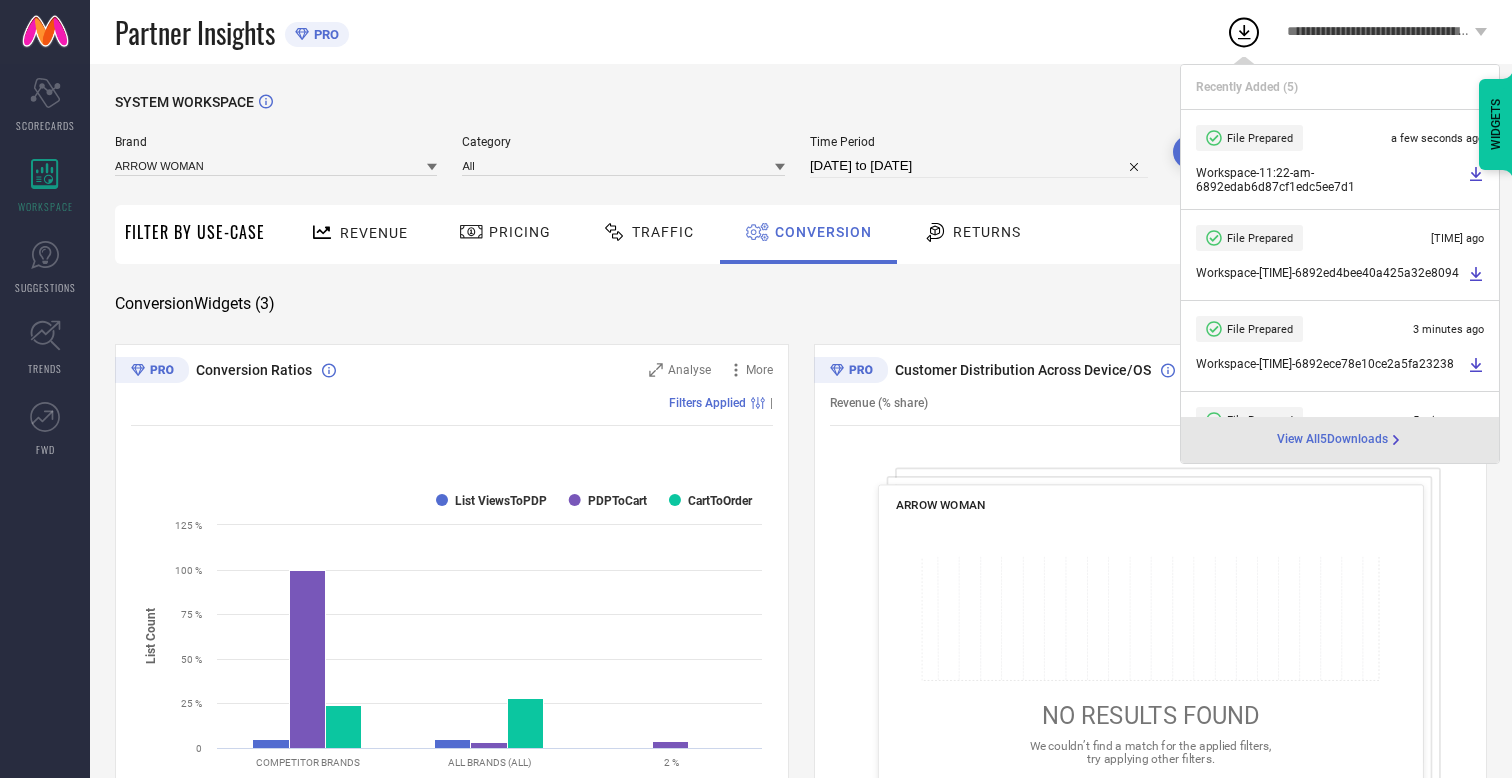 click on "Conversion" at bounding box center [823, 232] 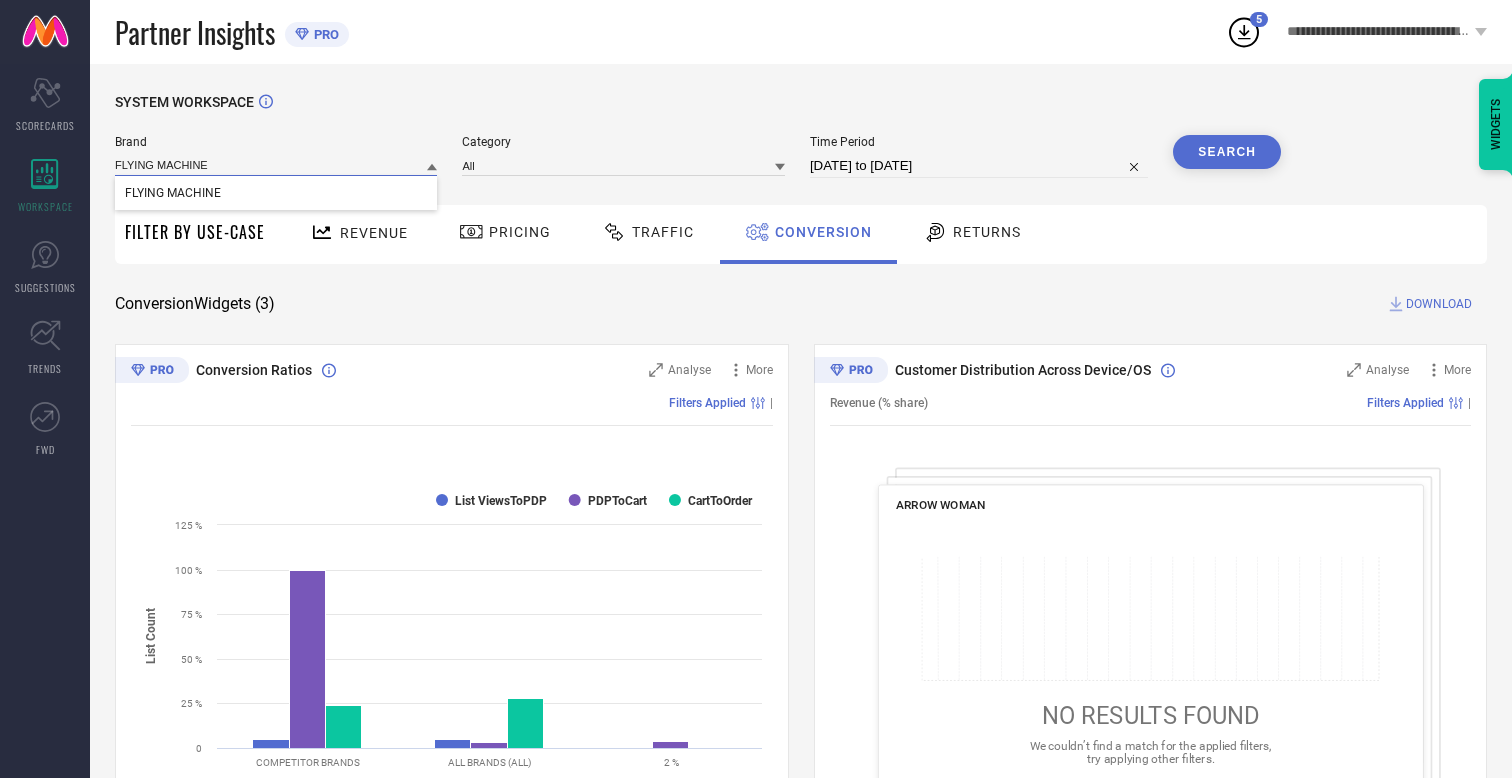 type on "FLYING MACHINE" 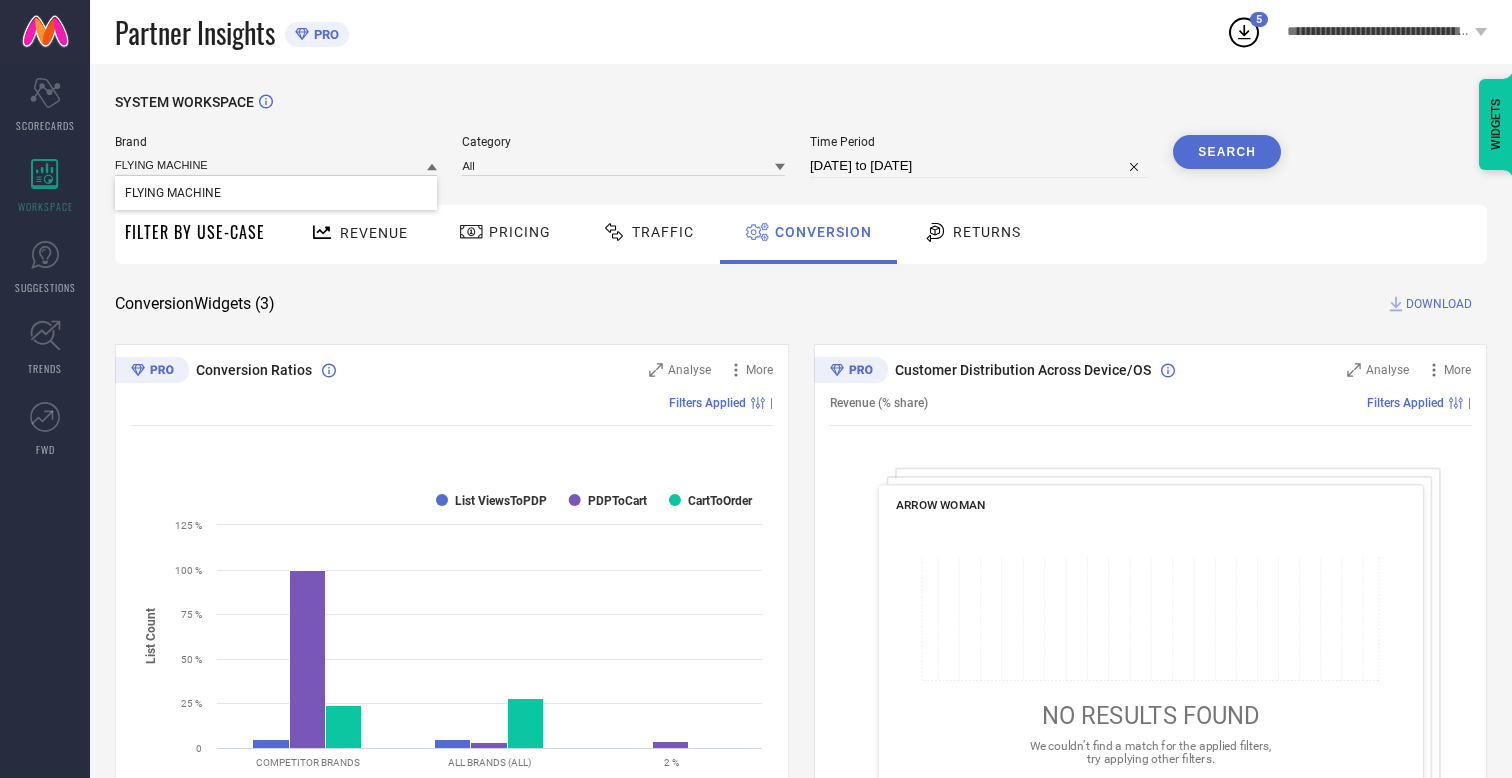 click on "FLYING MACHINE" at bounding box center (173, 193) 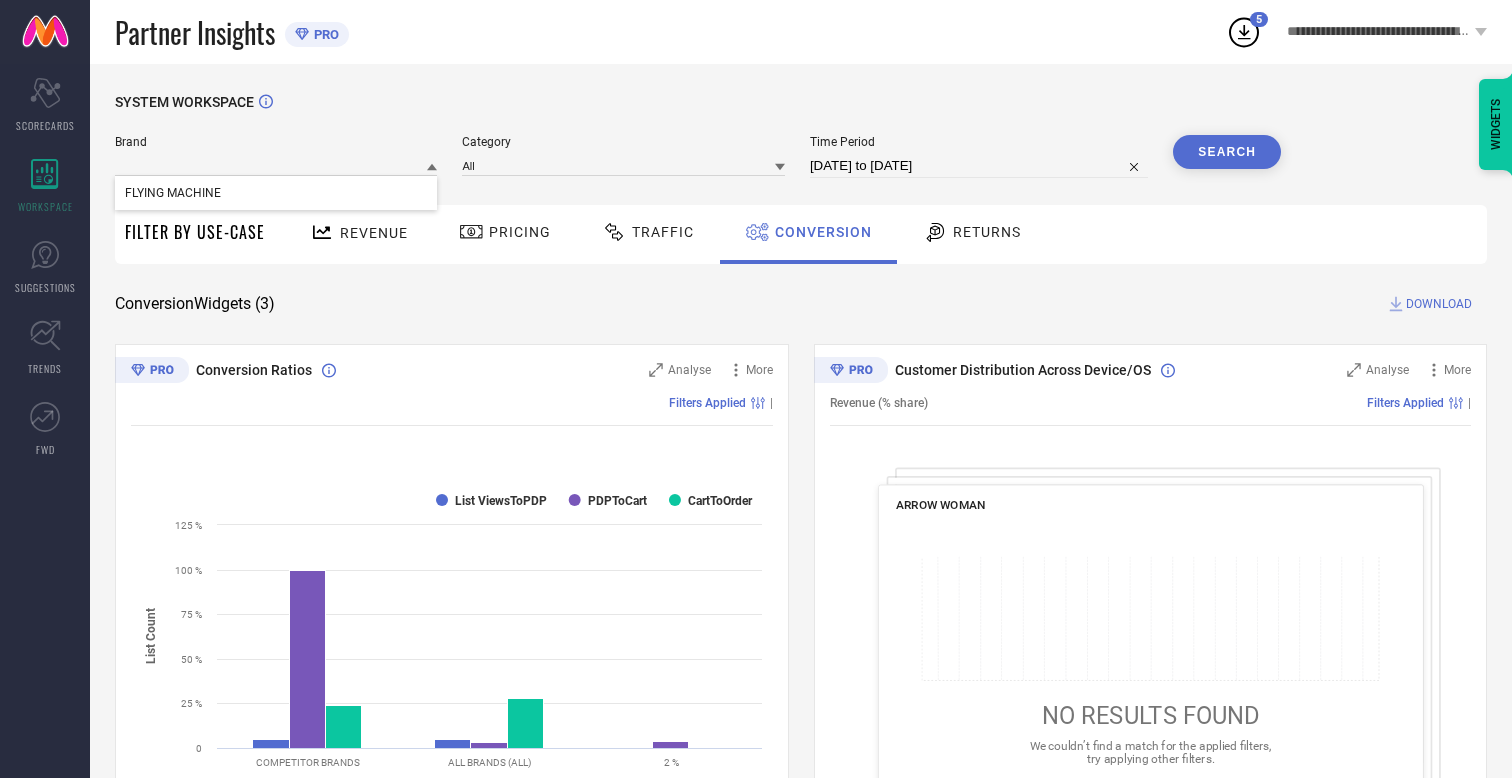 type 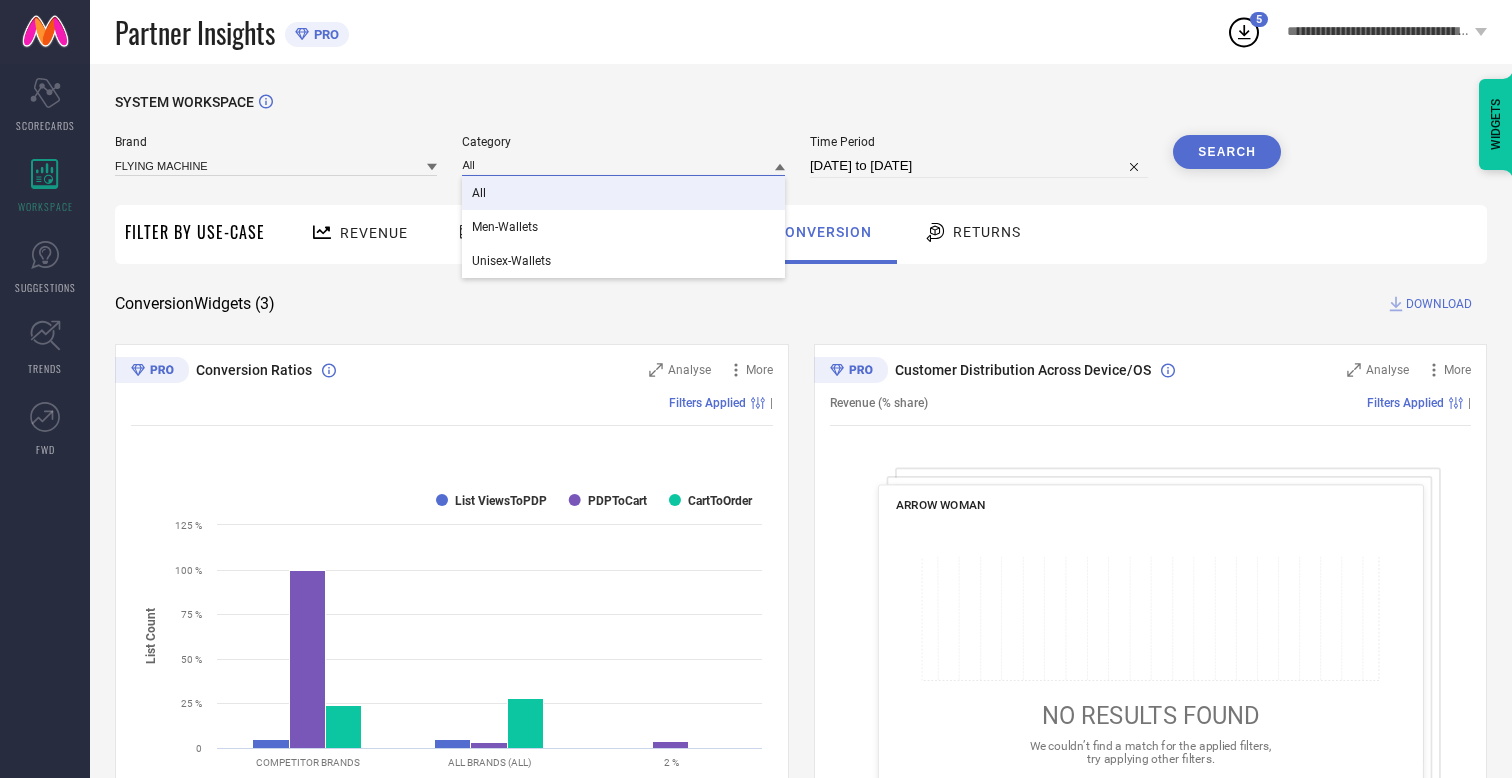 type on "All" 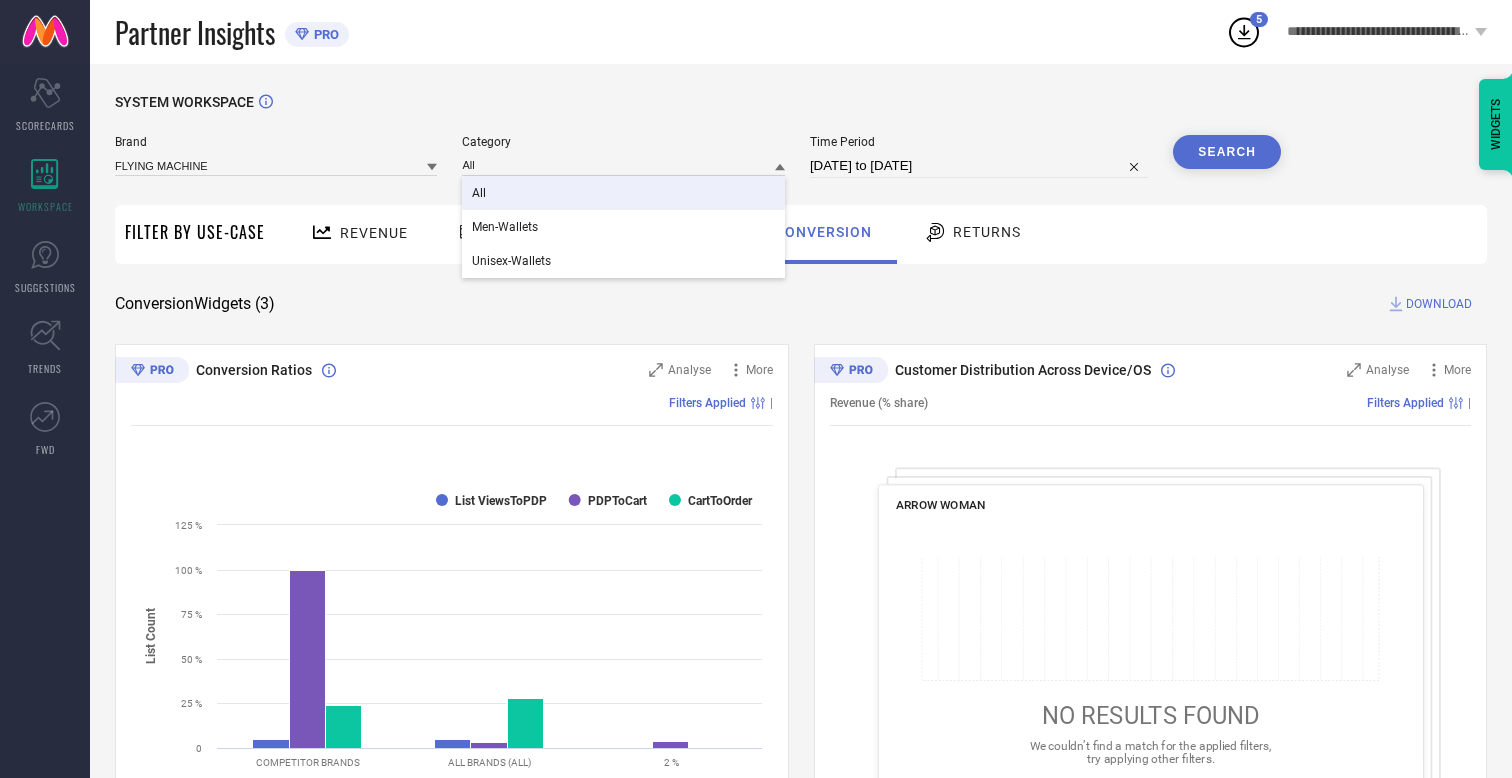 click on "All" at bounding box center (479, 193) 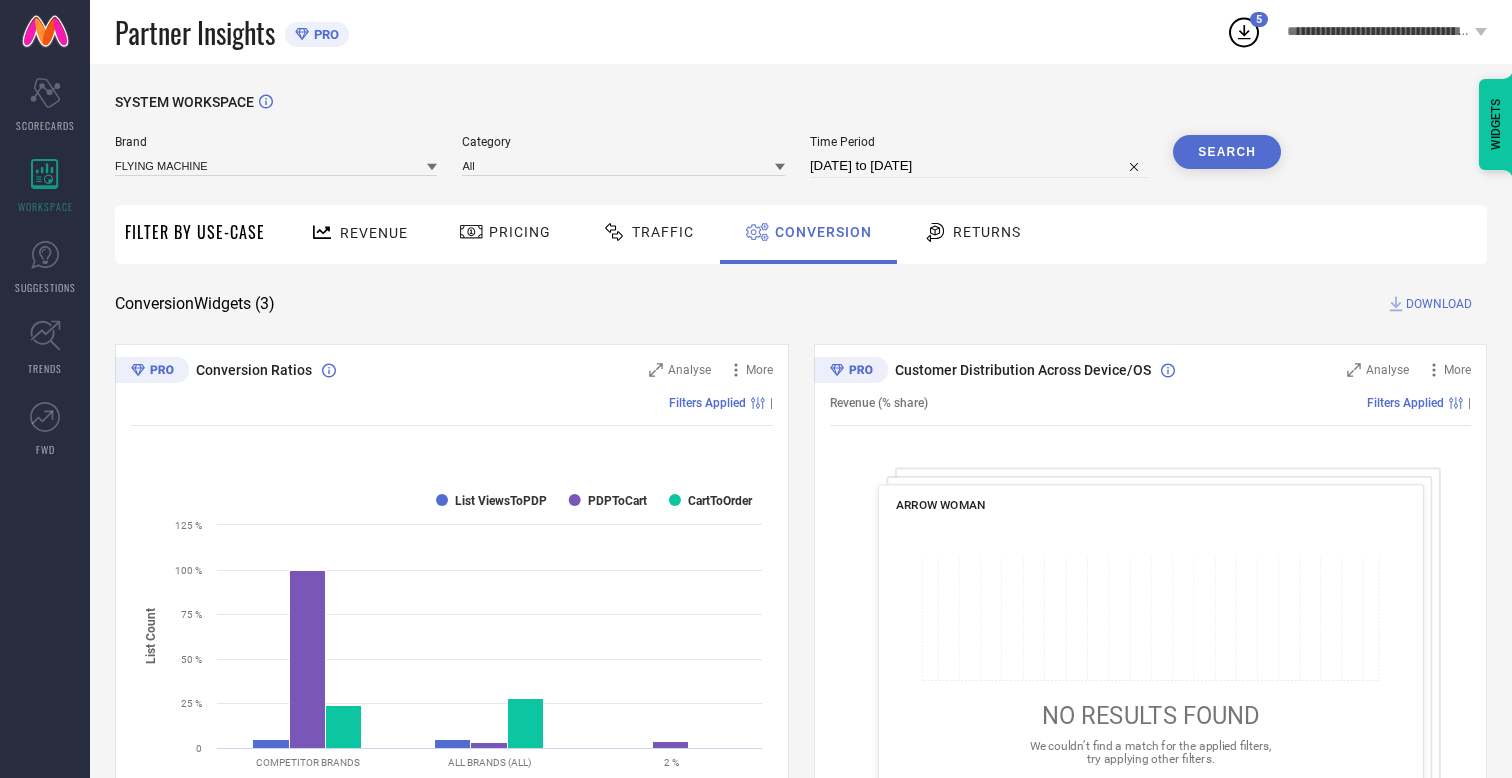 click on "Search" at bounding box center [1227, 152] 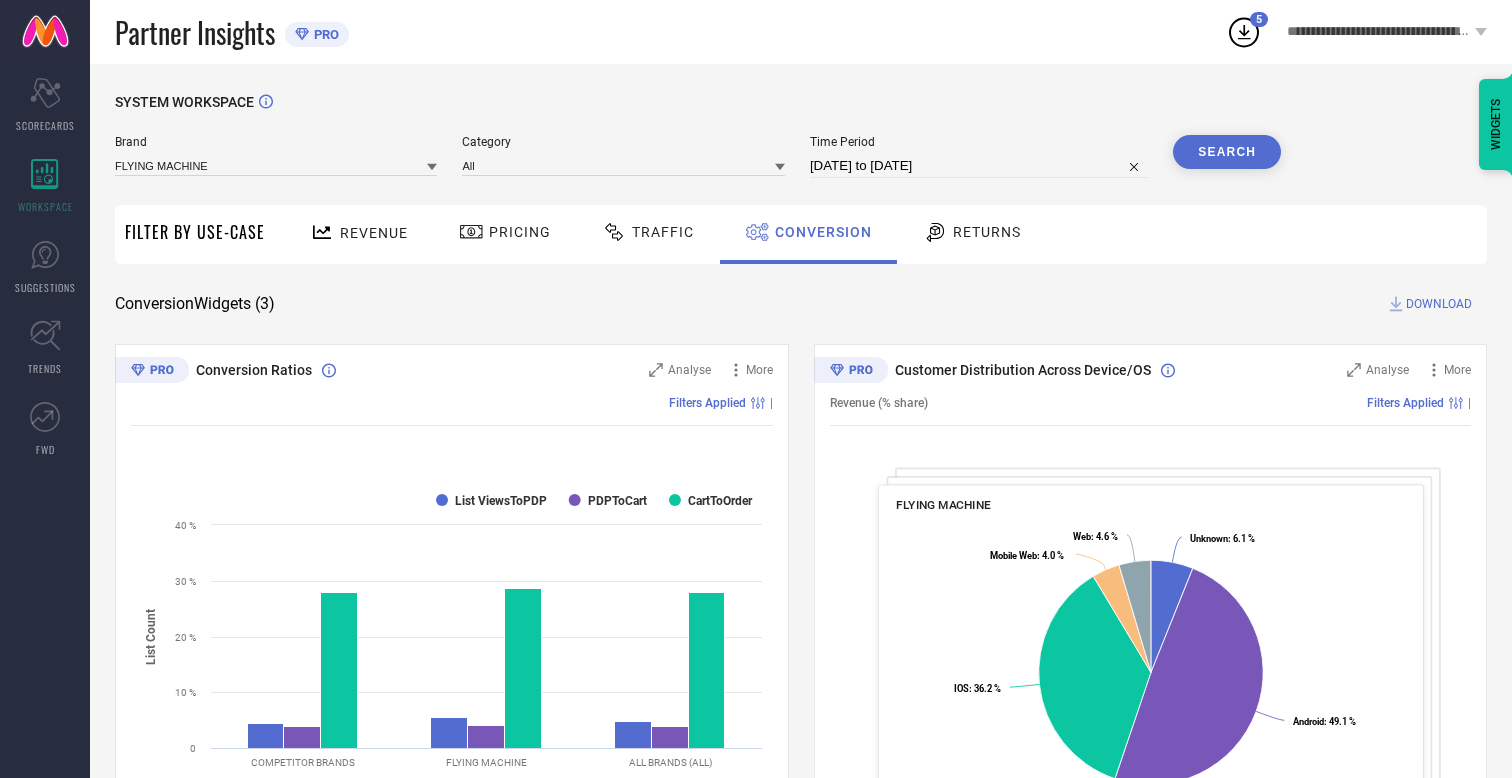 click on "DOWNLOAD" at bounding box center (1439, 304) 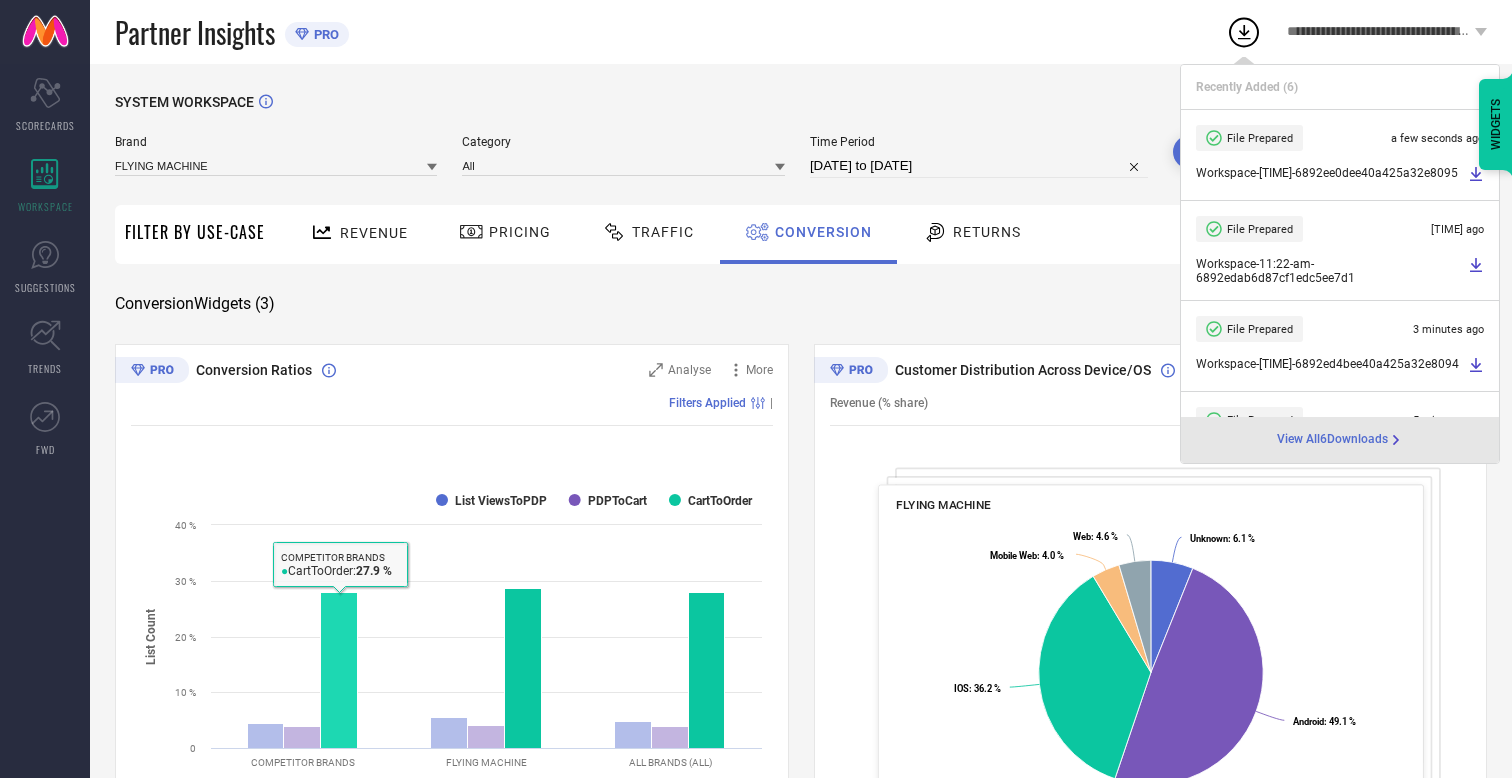 click on "Conversion" at bounding box center (823, 232) 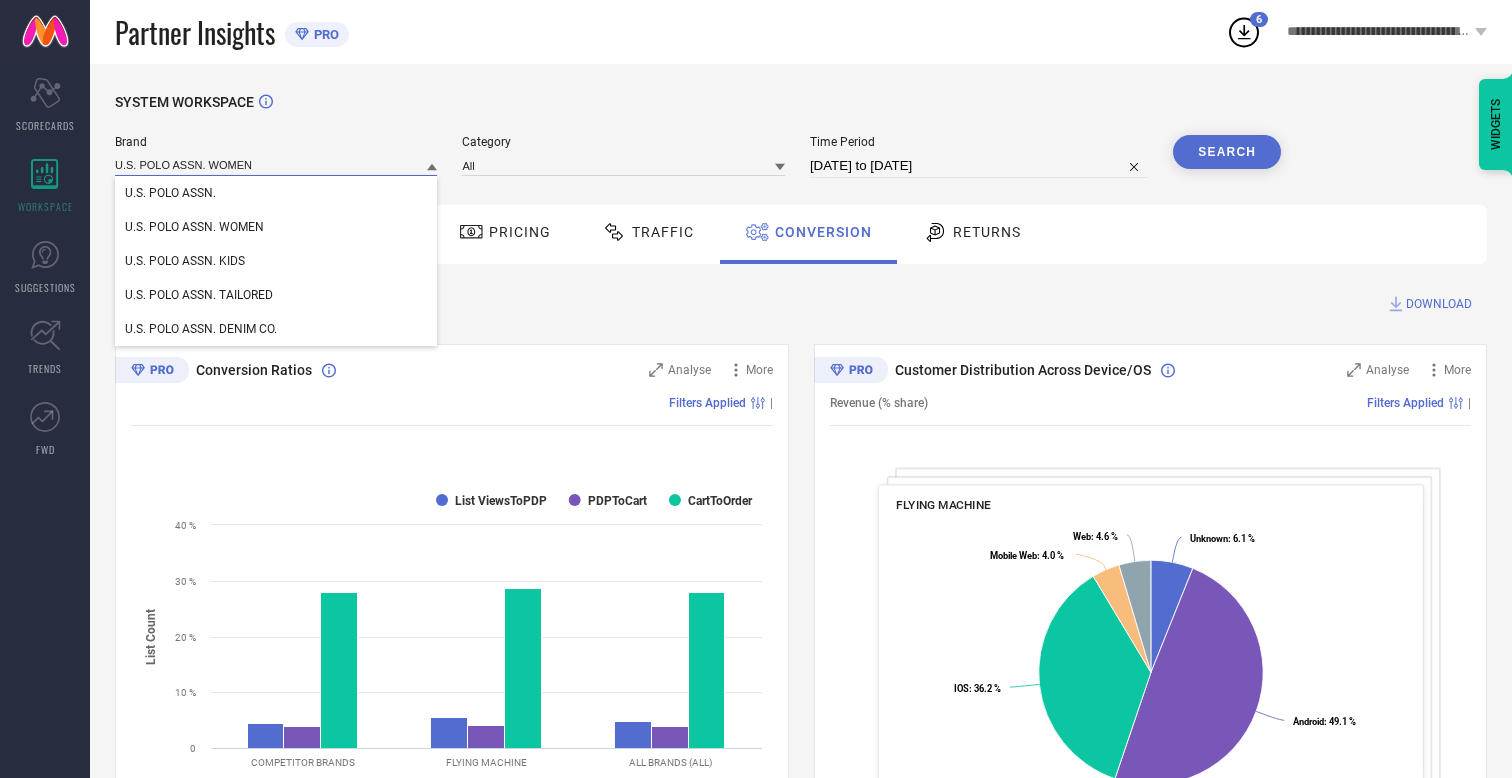 type on "U.S. POLO ASSN. WOMEN" 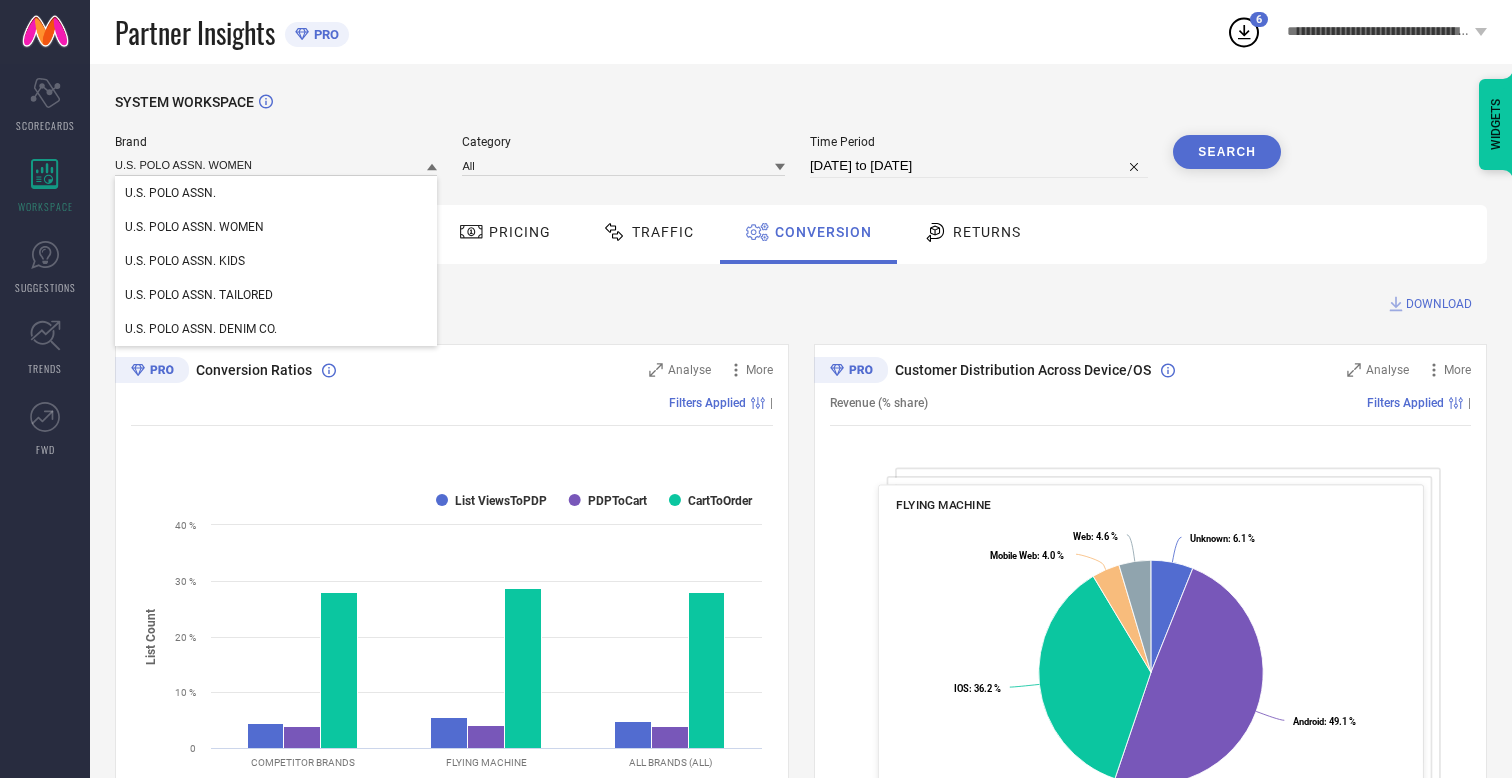 click on "U.S. POLO ASSN. WOMEN" at bounding box center [194, 227] 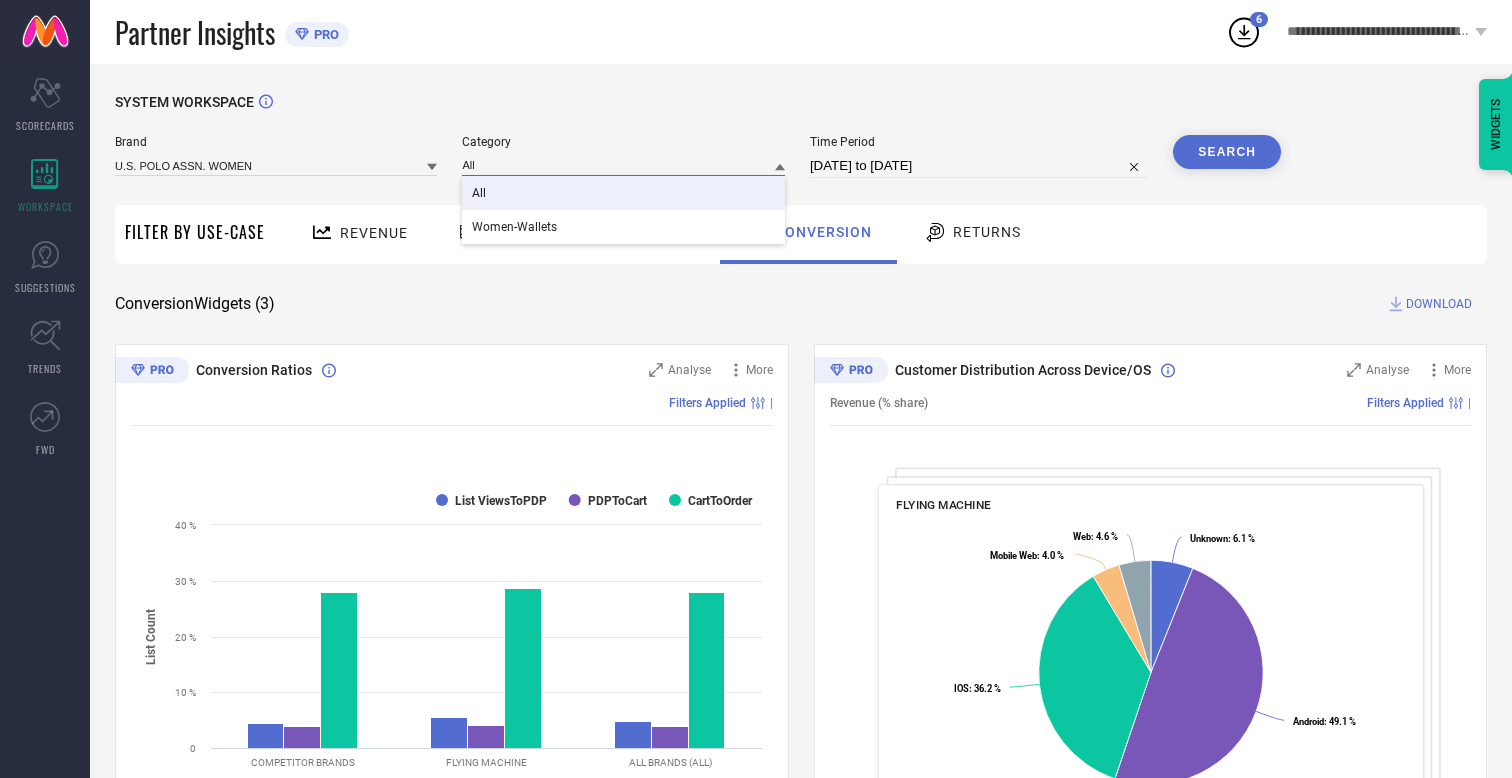 type on "All" 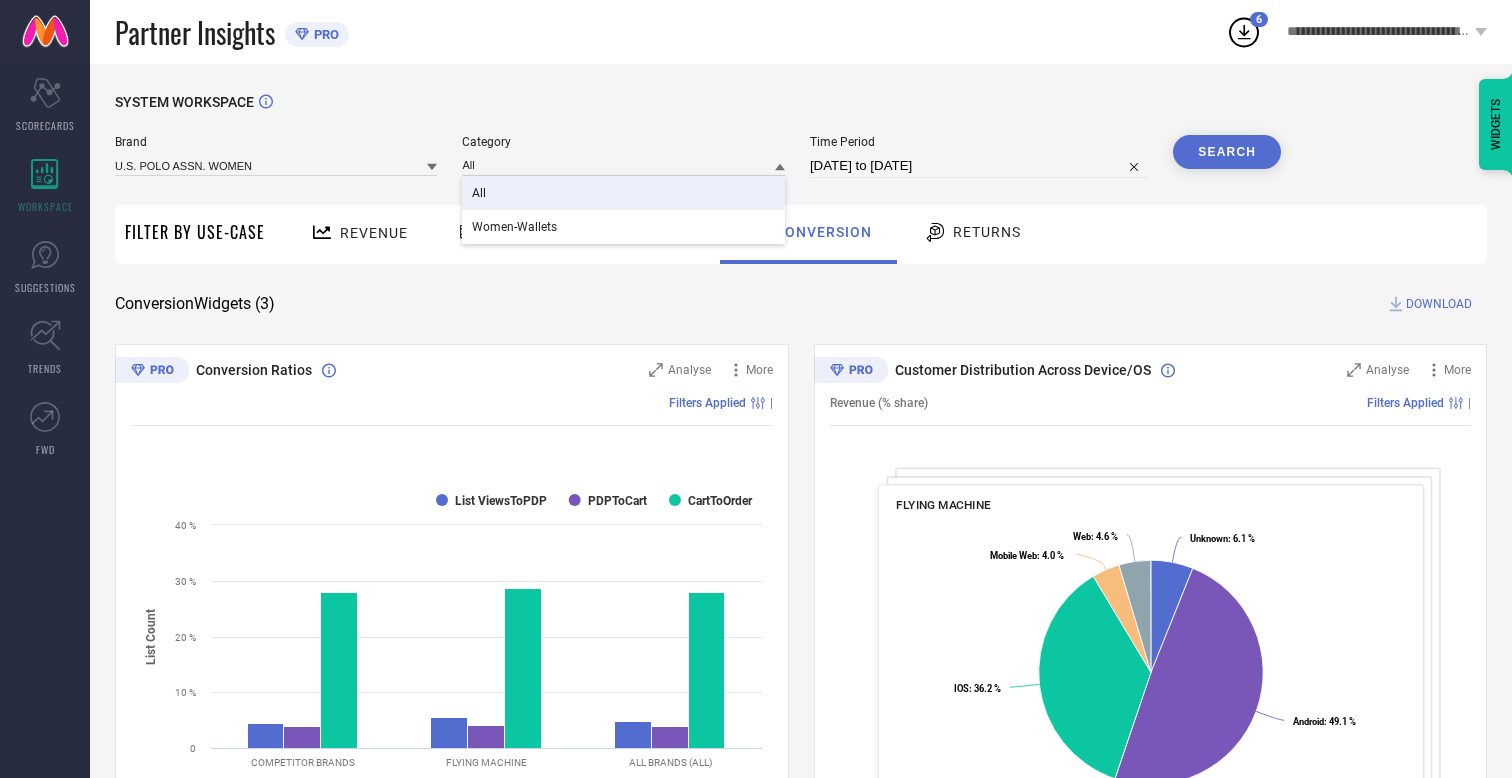 click on "All" at bounding box center (479, 193) 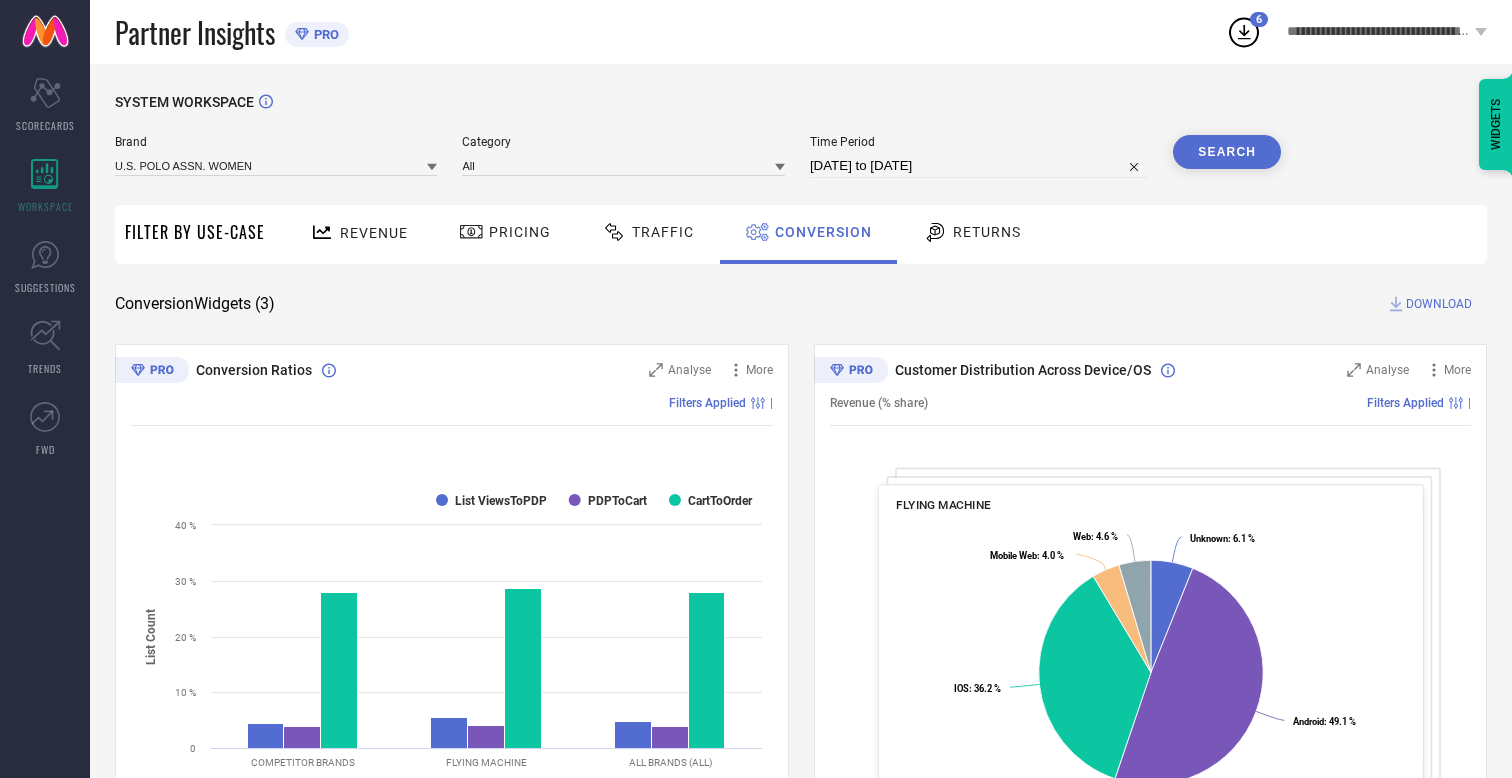 click on "Search" at bounding box center [1227, 152] 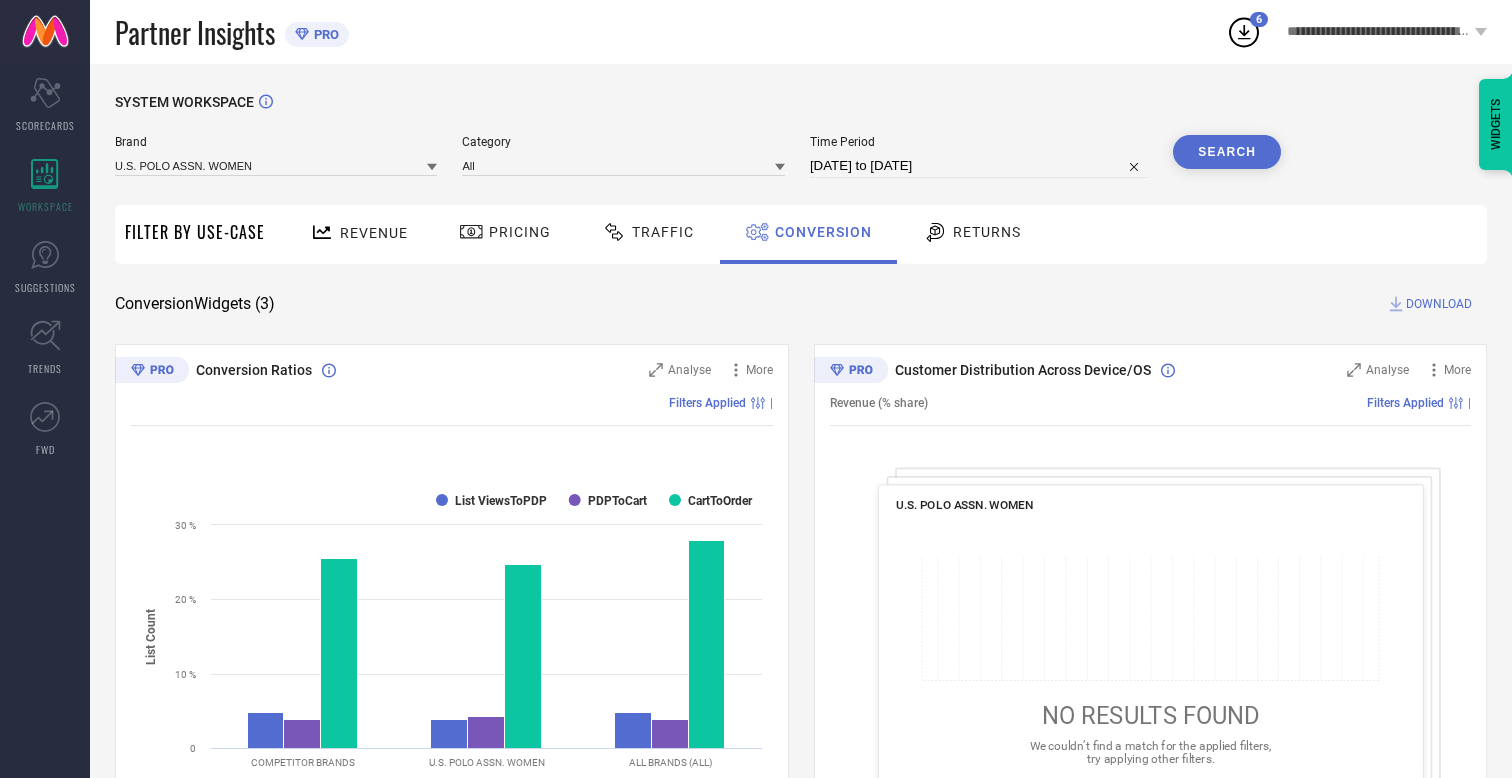 click on "DOWNLOAD" at bounding box center (1439, 304) 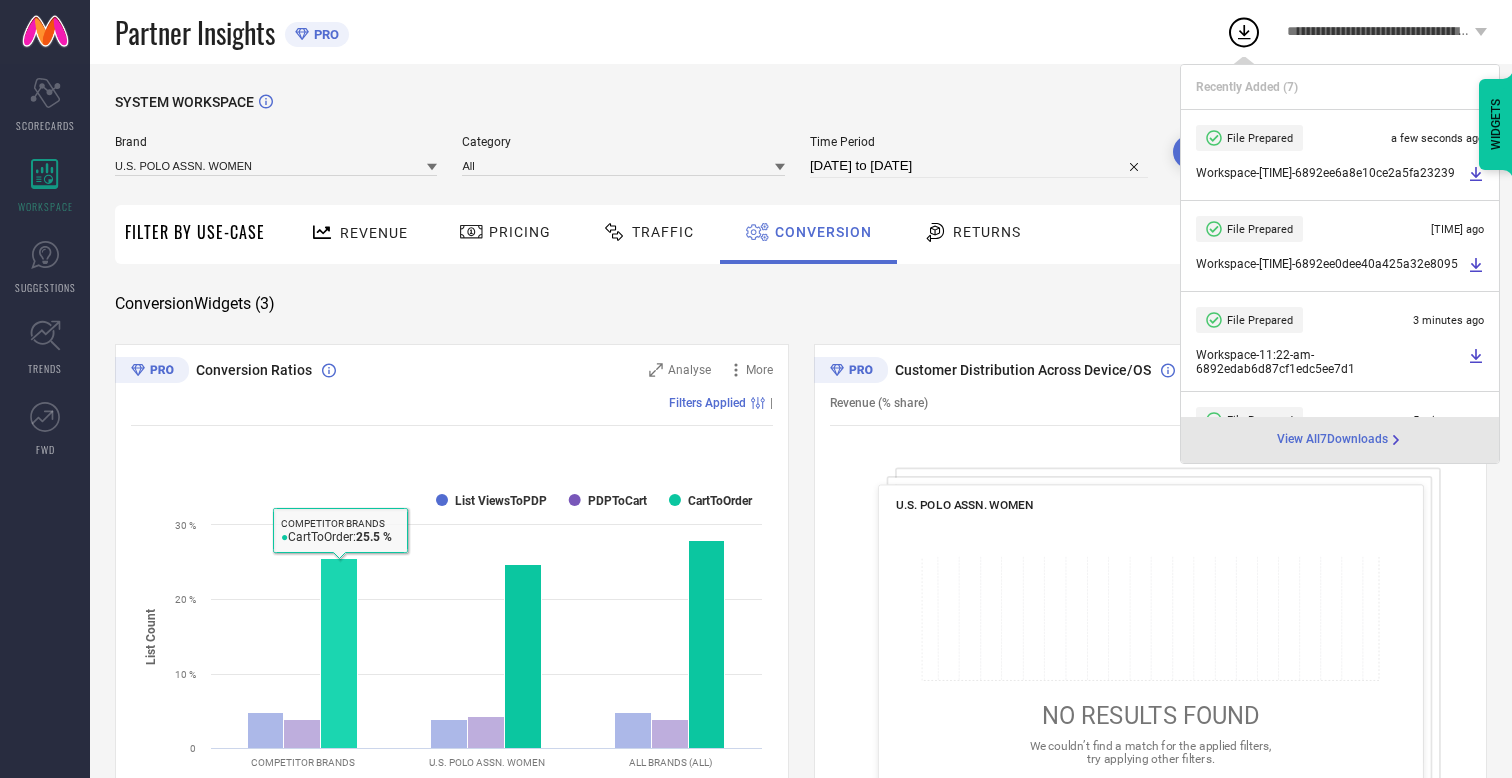click on "Conversion" at bounding box center (823, 232) 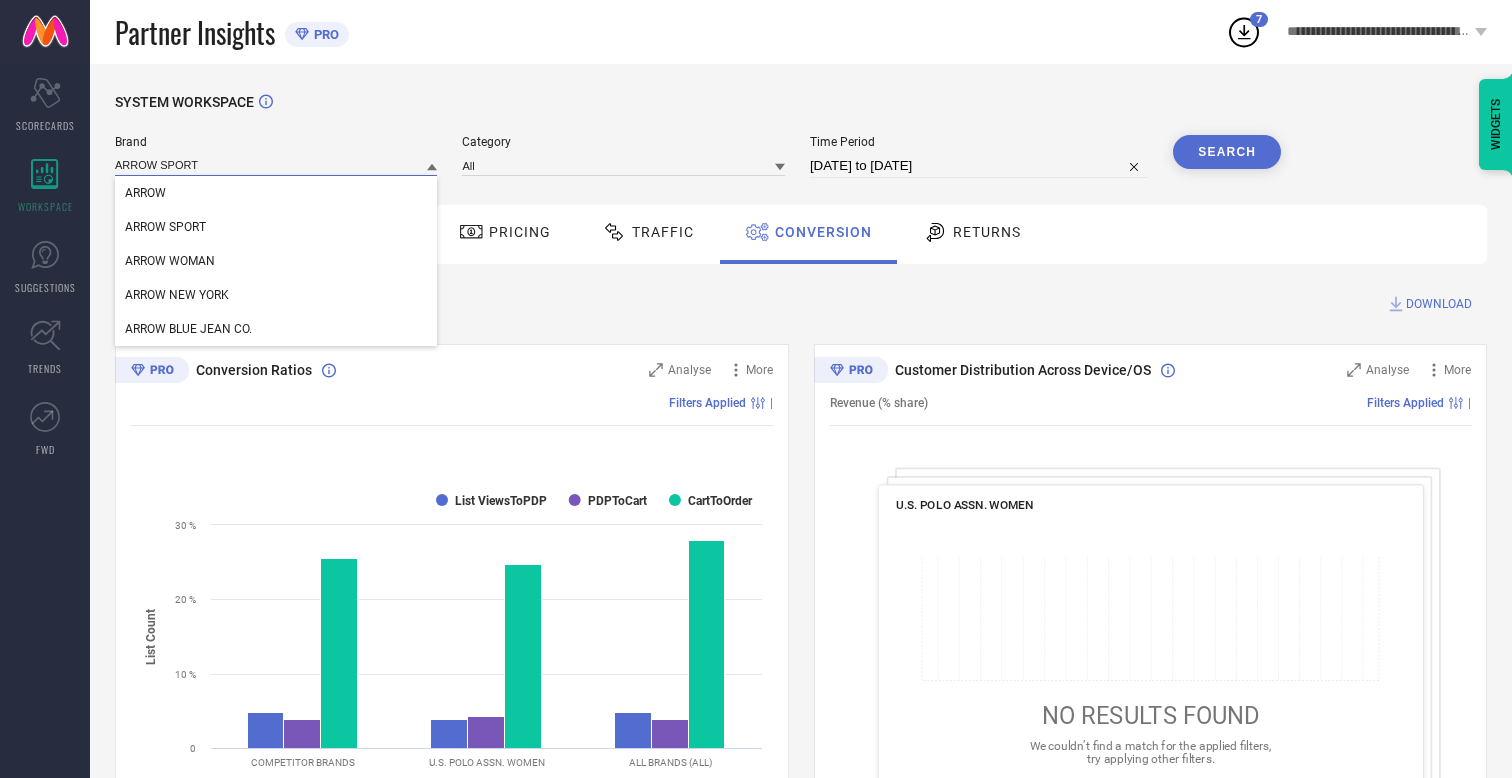 type on "ARROW SPORT" 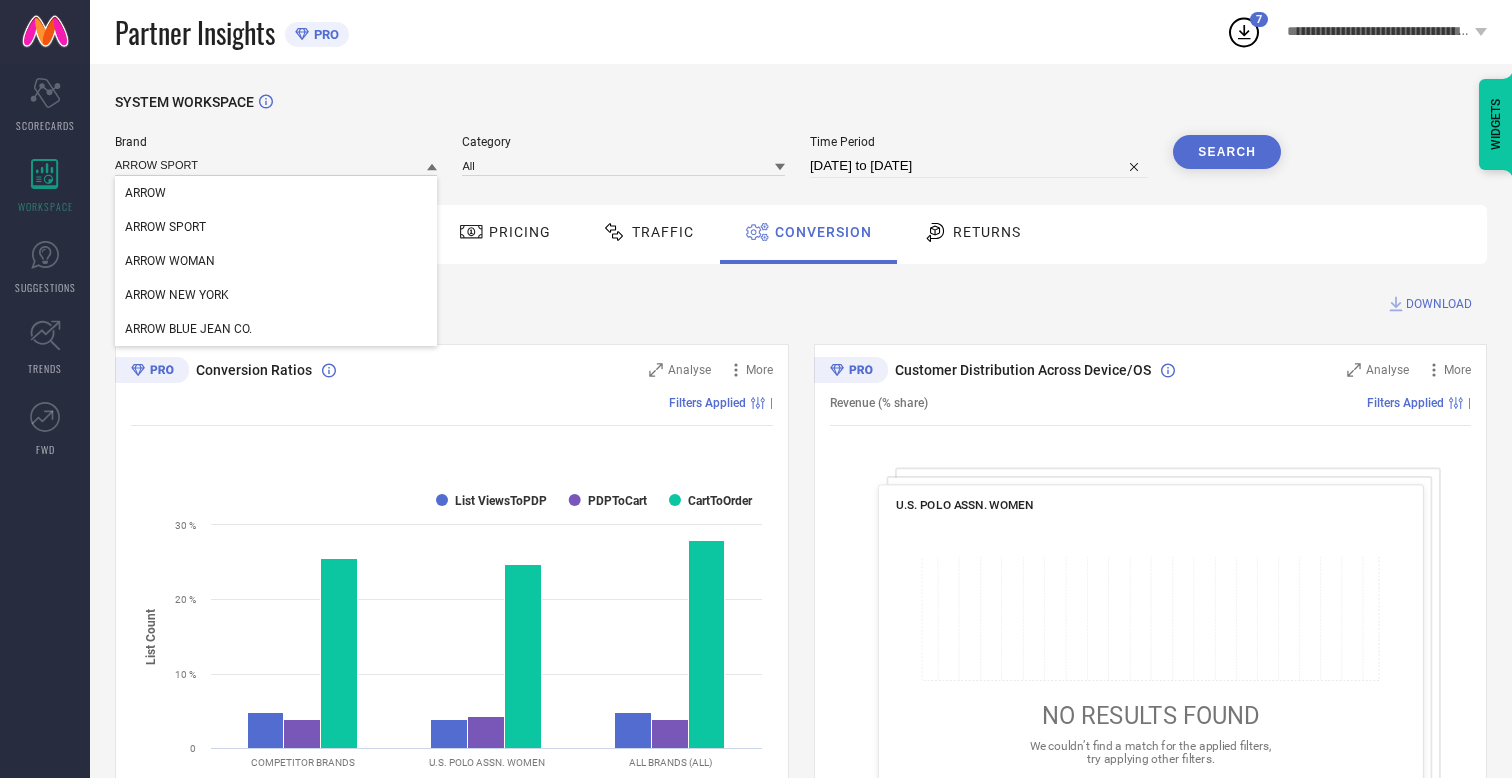 click on "ARROW SPORT" at bounding box center (165, 227) 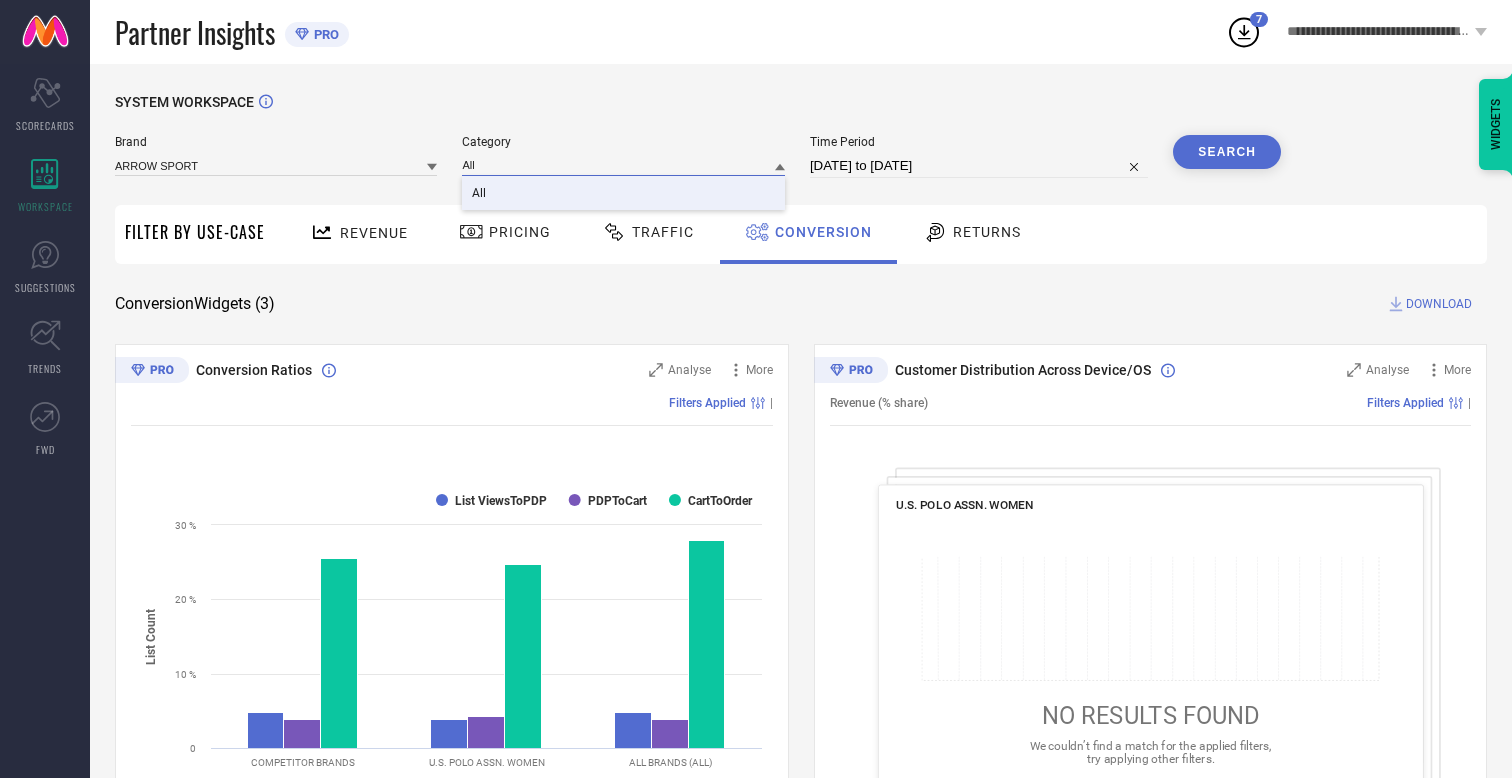 type on "All" 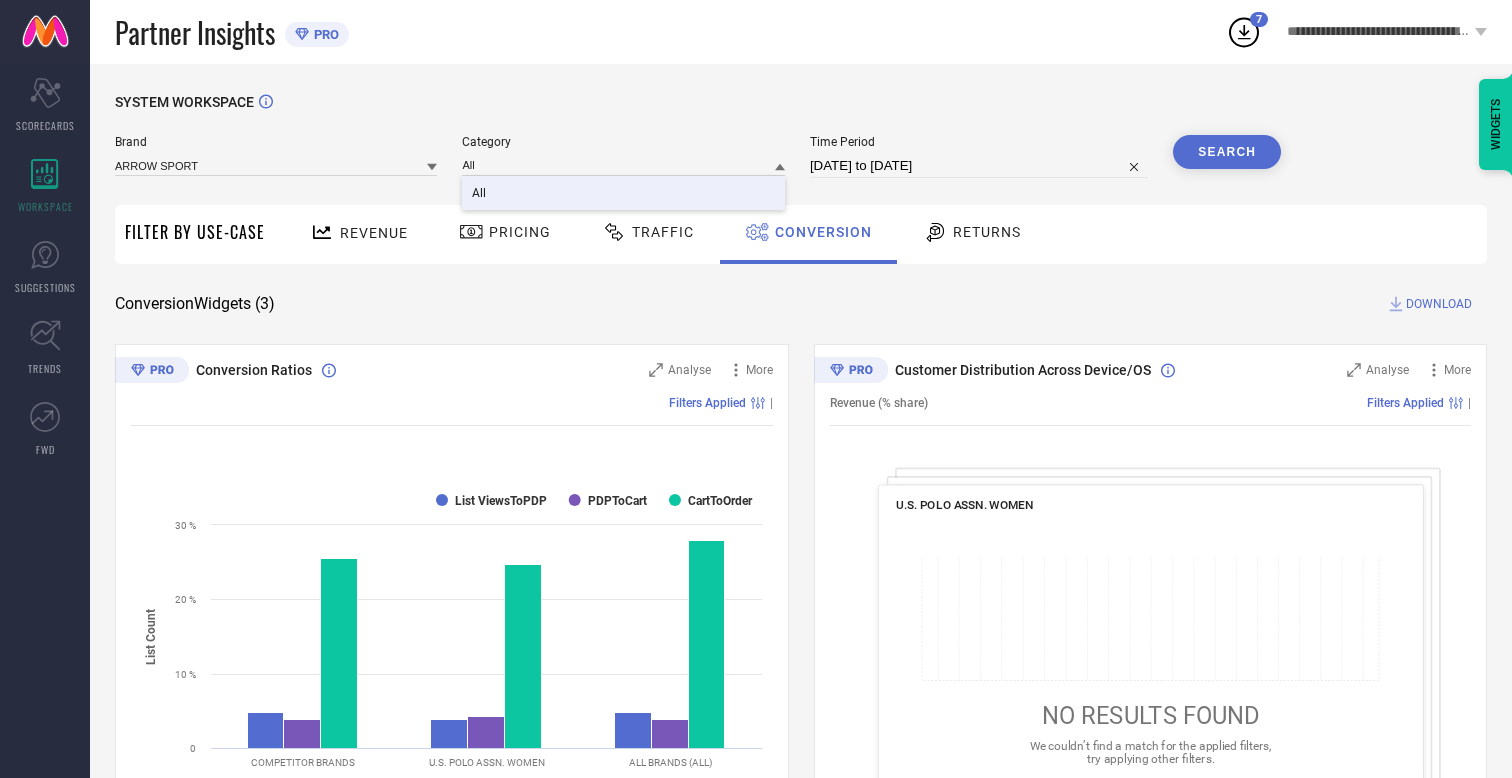 click on "All" at bounding box center [479, 193] 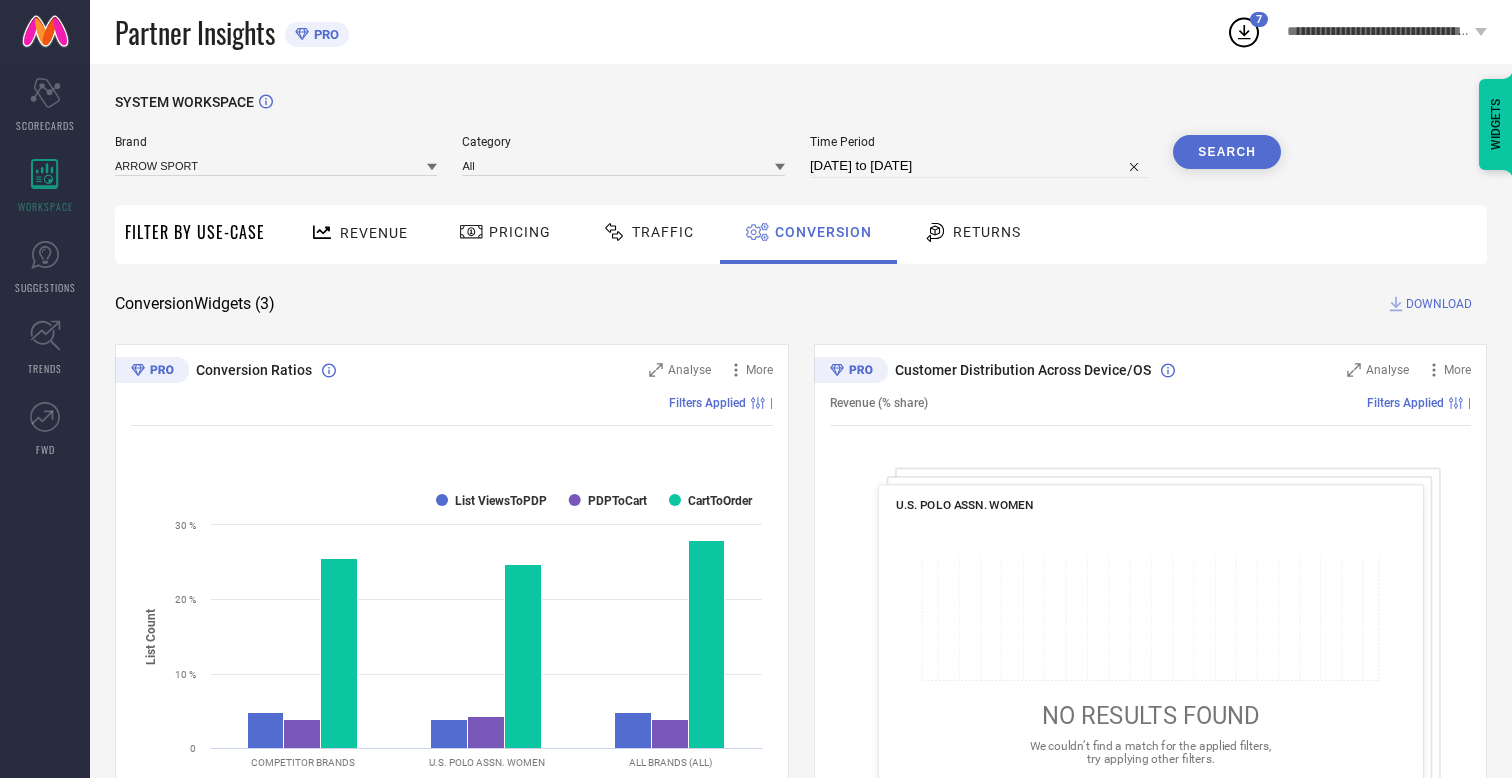 click on "Search" at bounding box center (1227, 152) 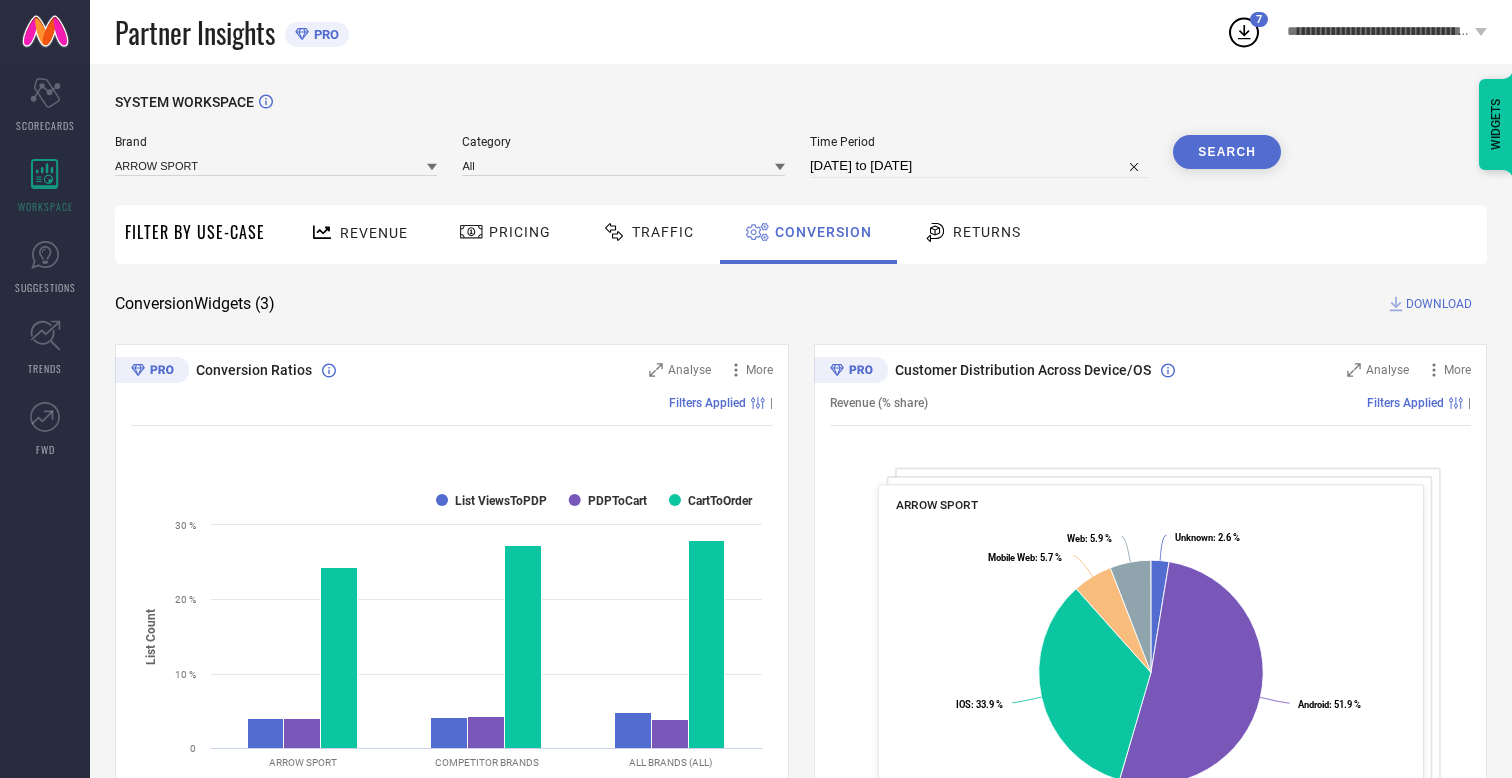 click on "DOWNLOAD" at bounding box center [1439, 304] 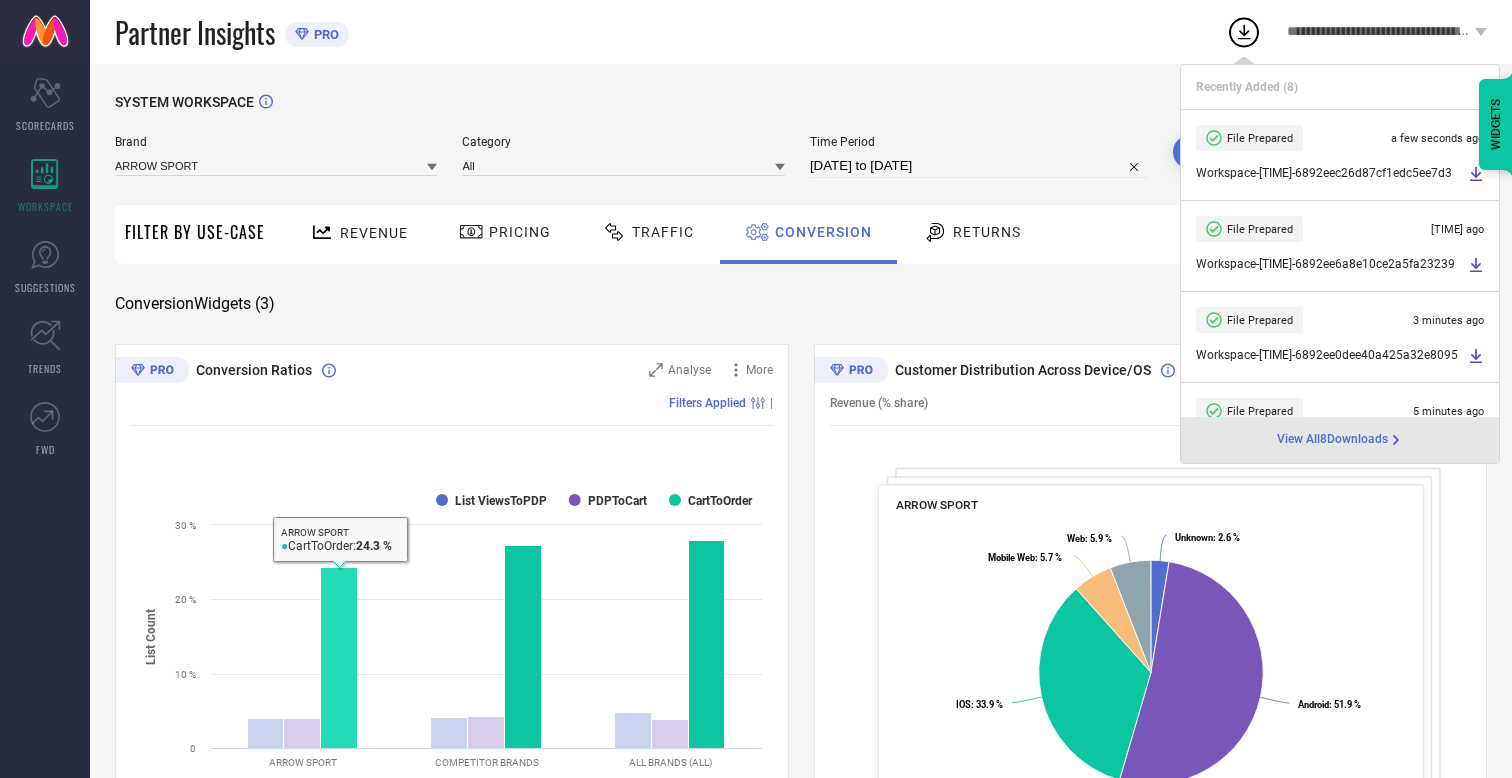 click on "Conversion" at bounding box center (823, 232) 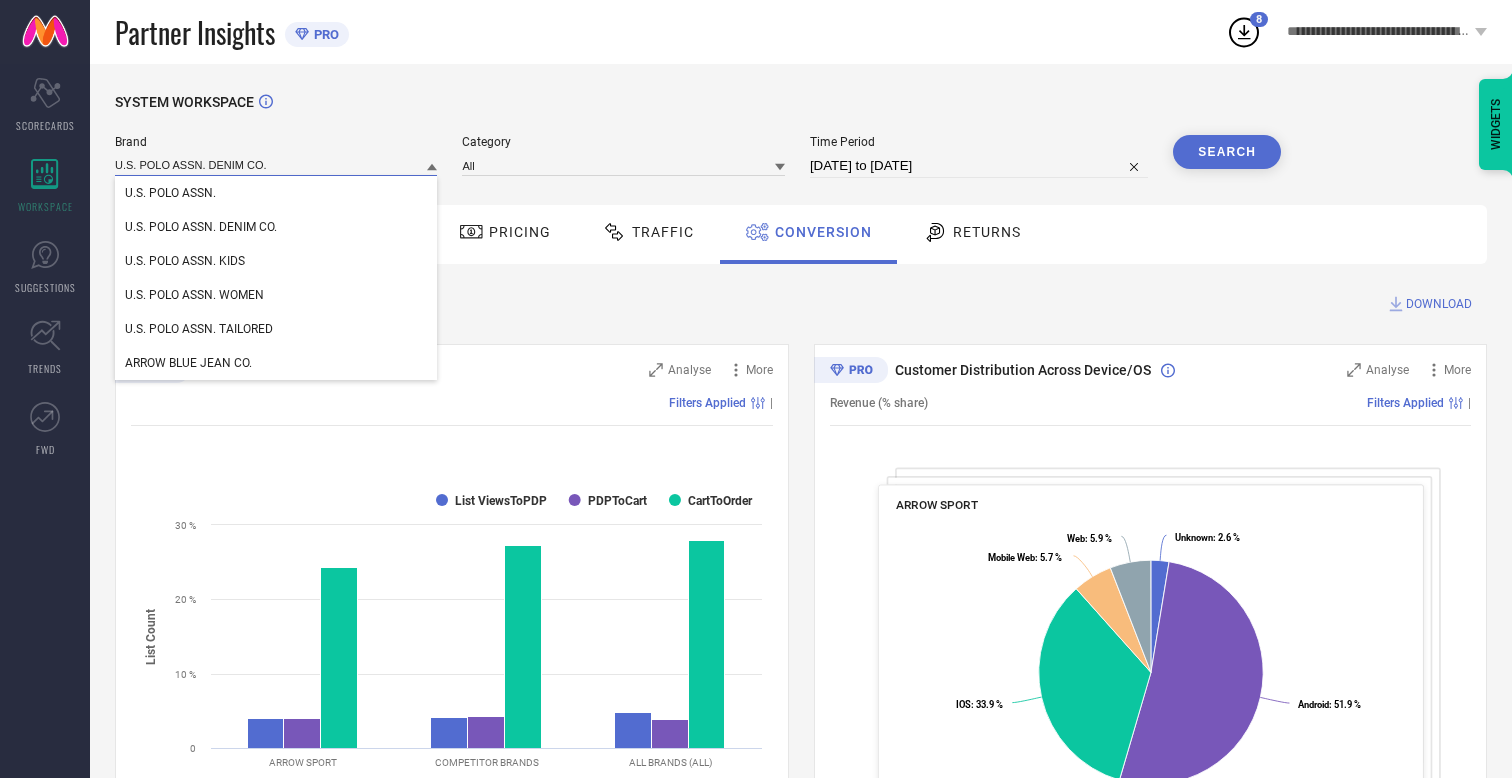 type on "U.S. POLO ASSN. DENIM CO." 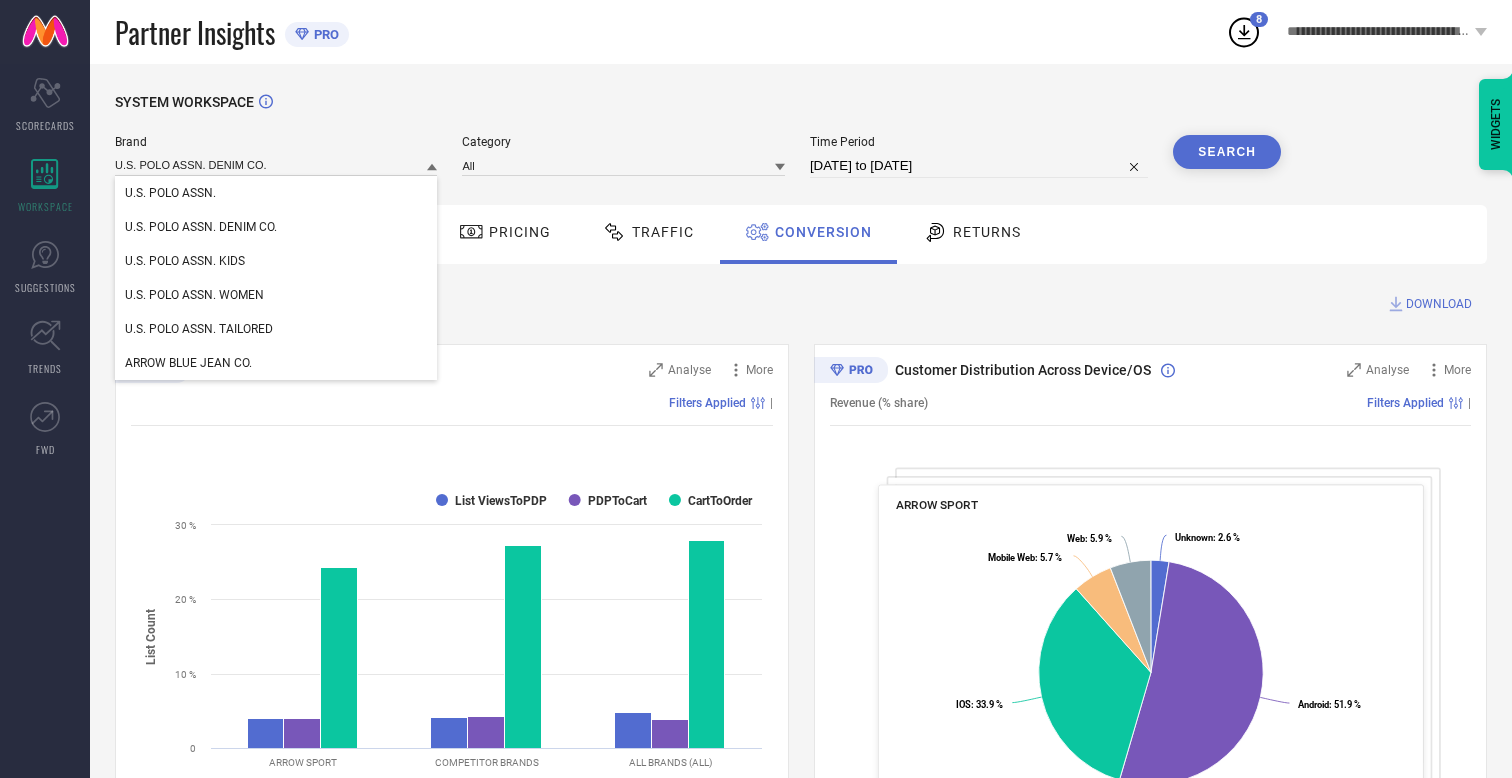 type 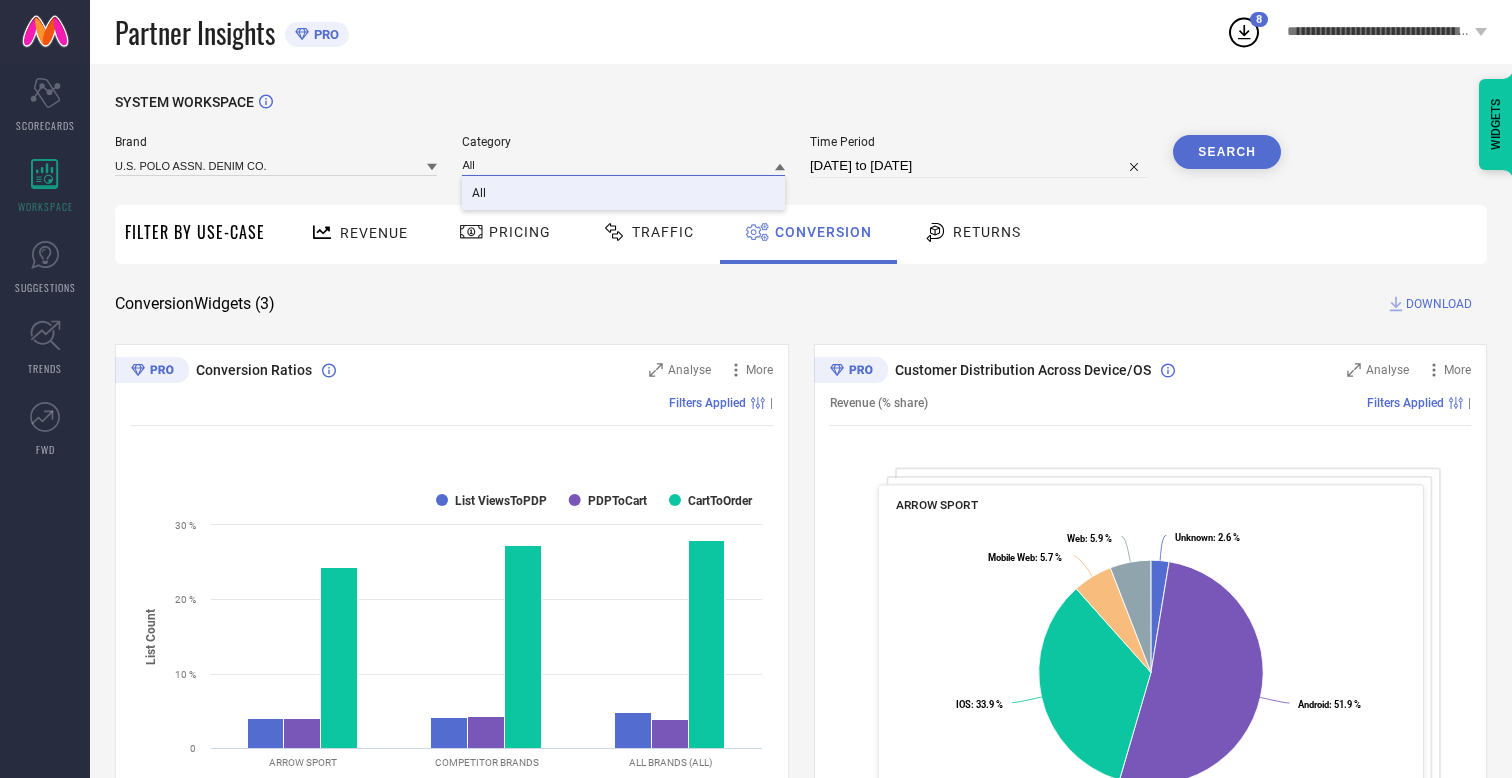 type on "All" 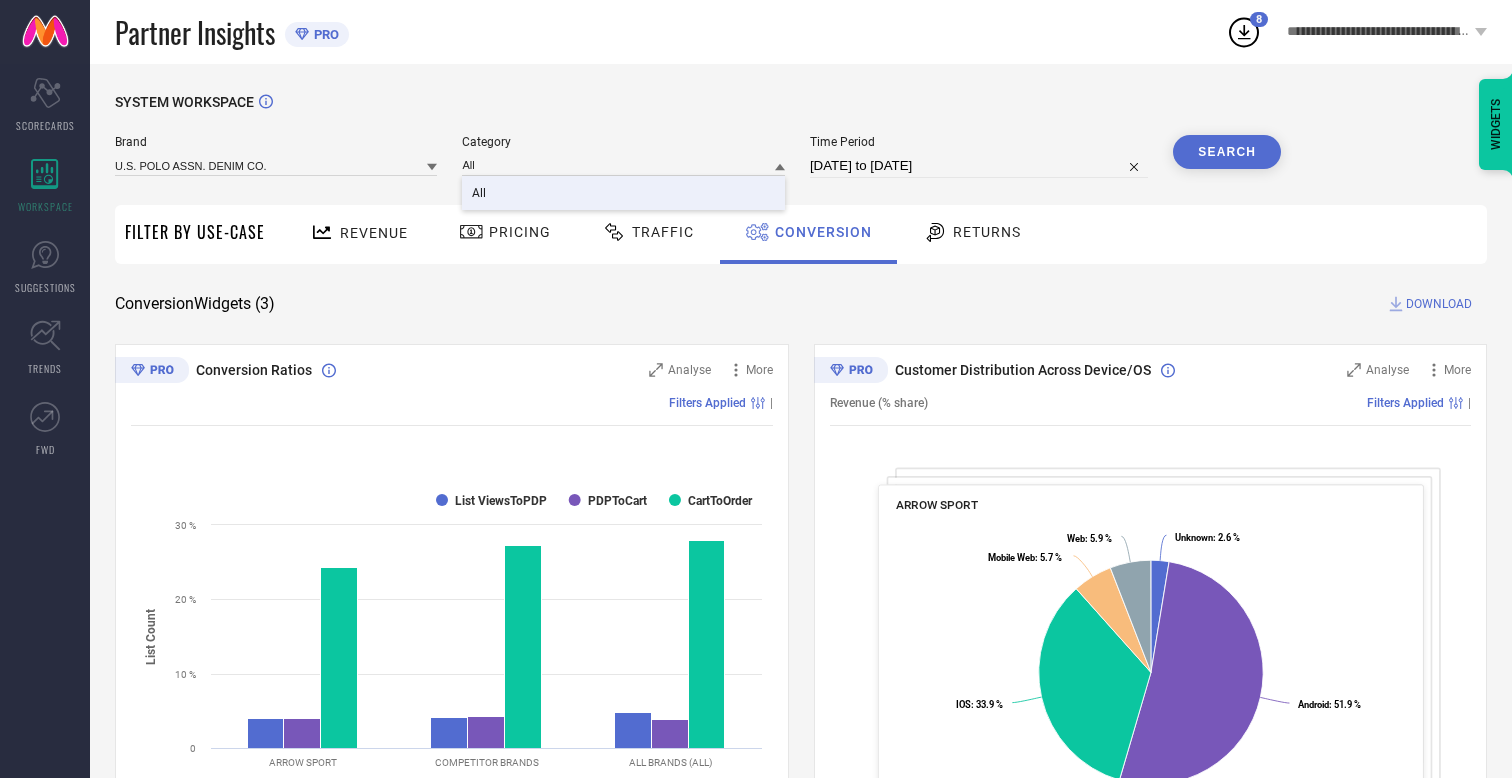 click on "All" at bounding box center [479, 193] 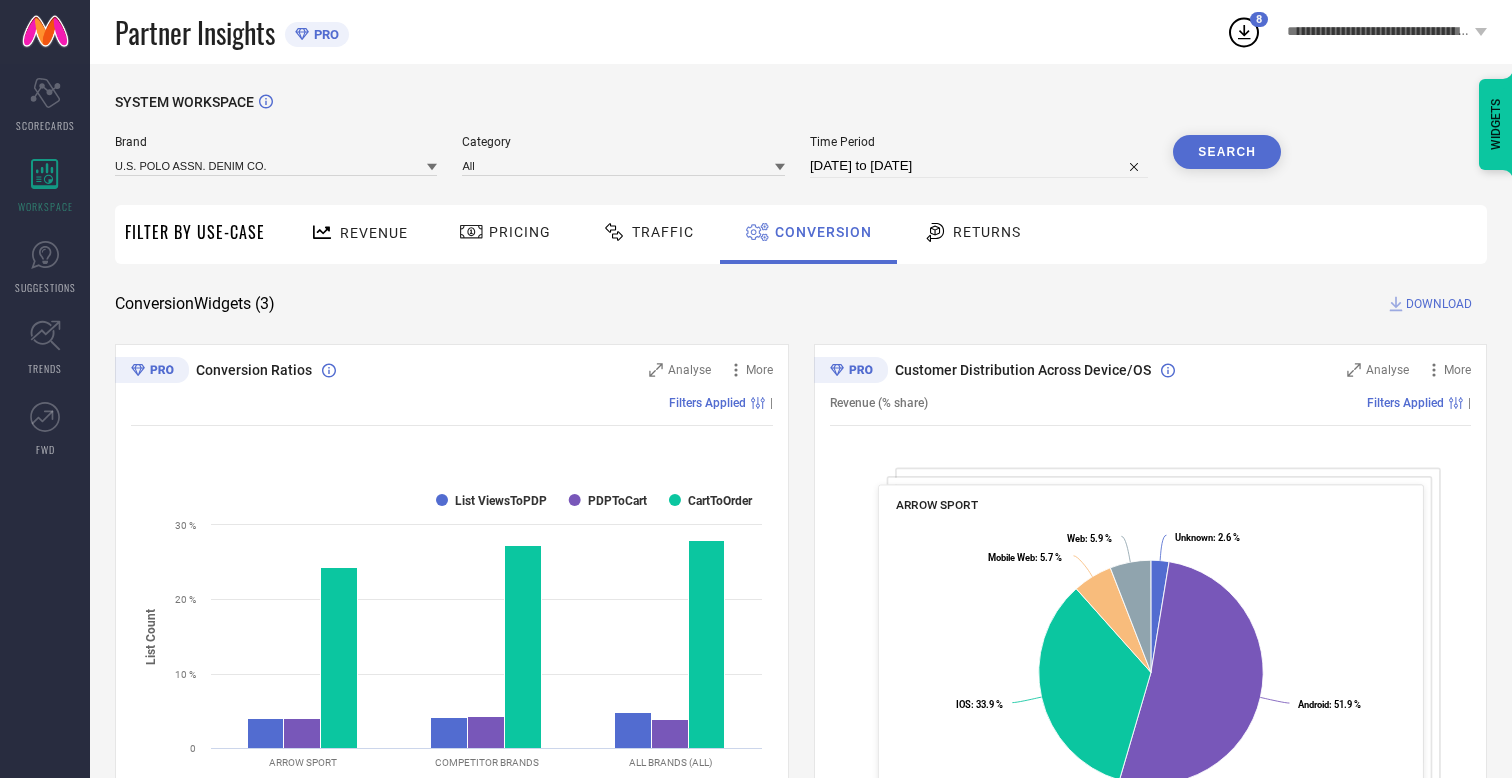 click on "Search" at bounding box center [1227, 152] 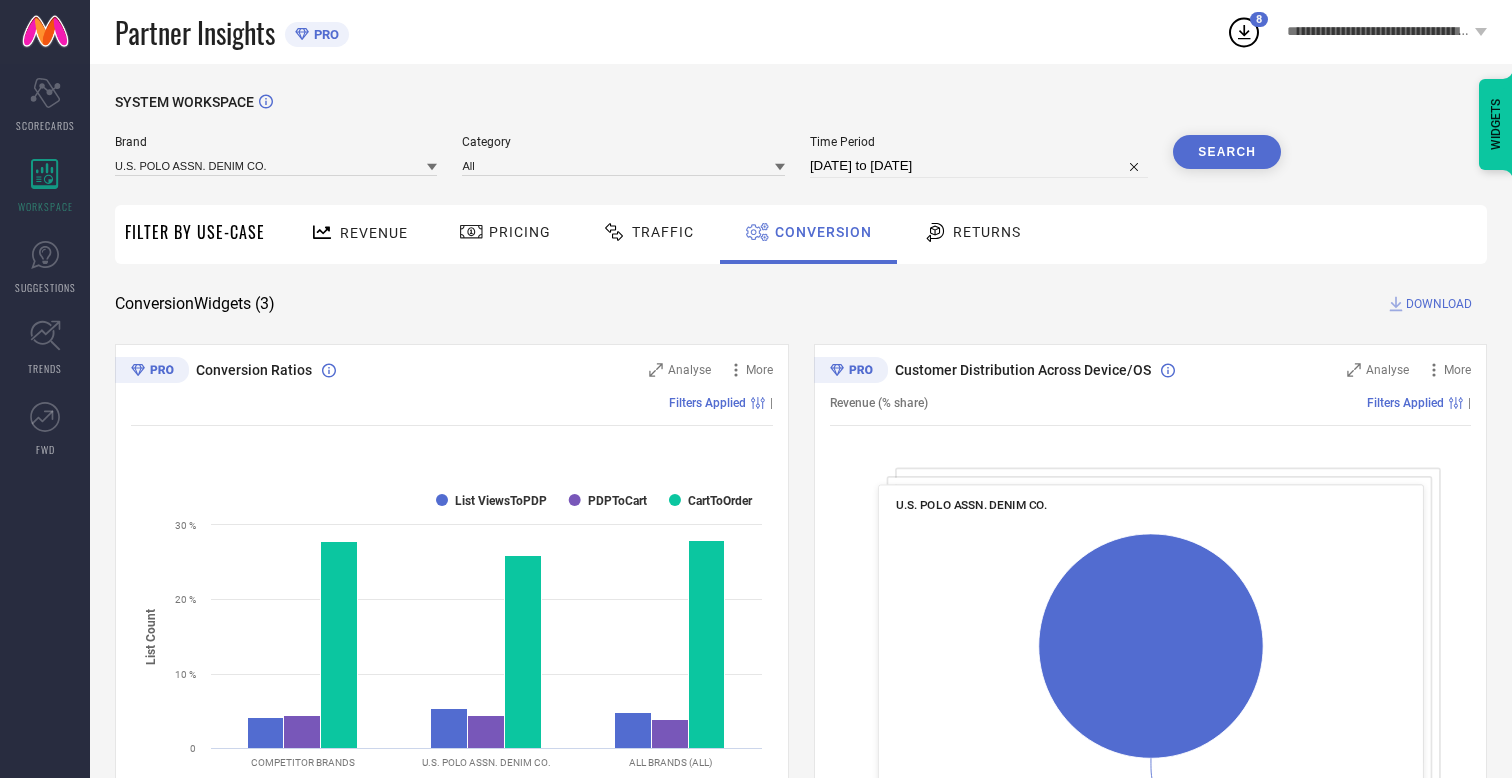 click on "DOWNLOAD" at bounding box center (1439, 304) 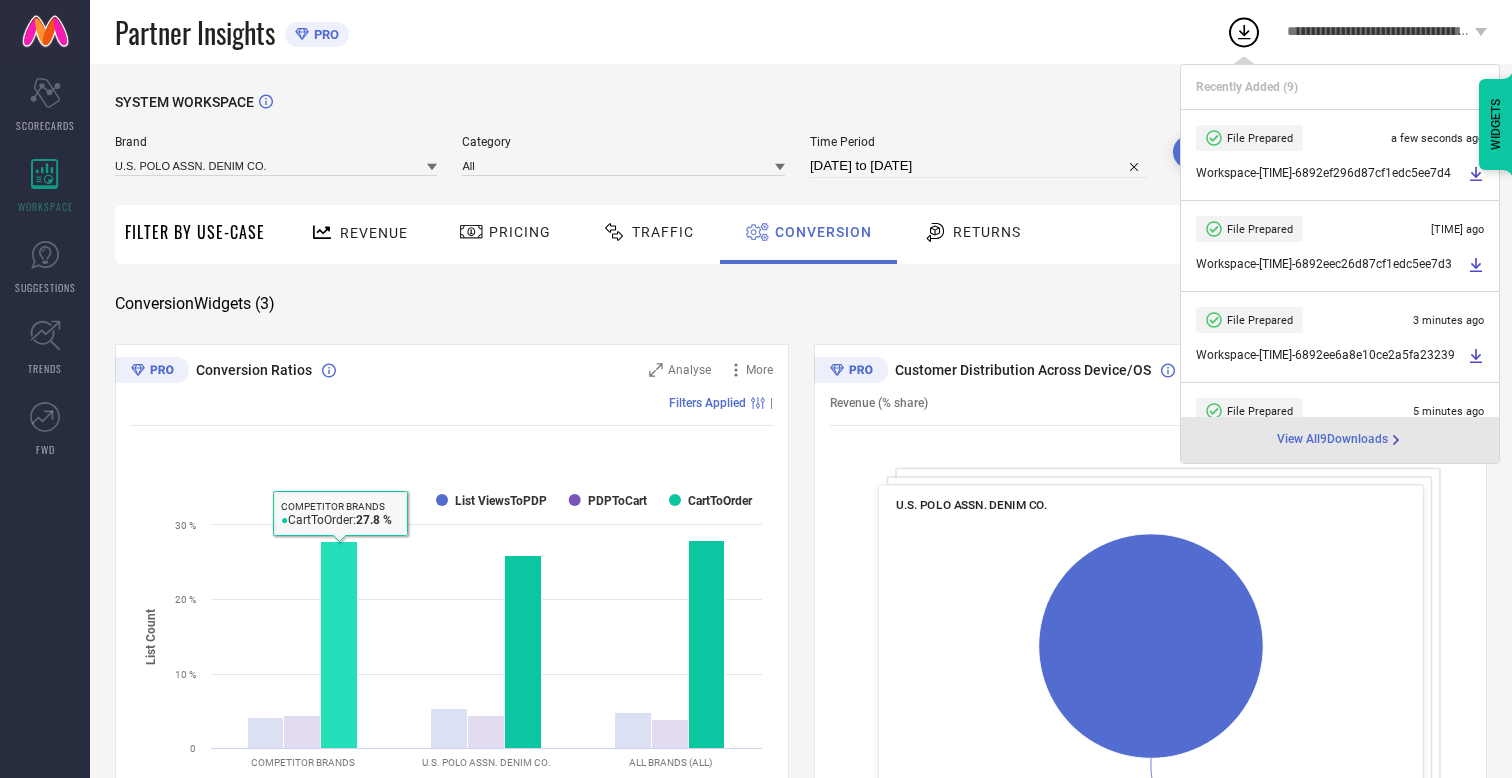 click on "Conversion" at bounding box center (823, 232) 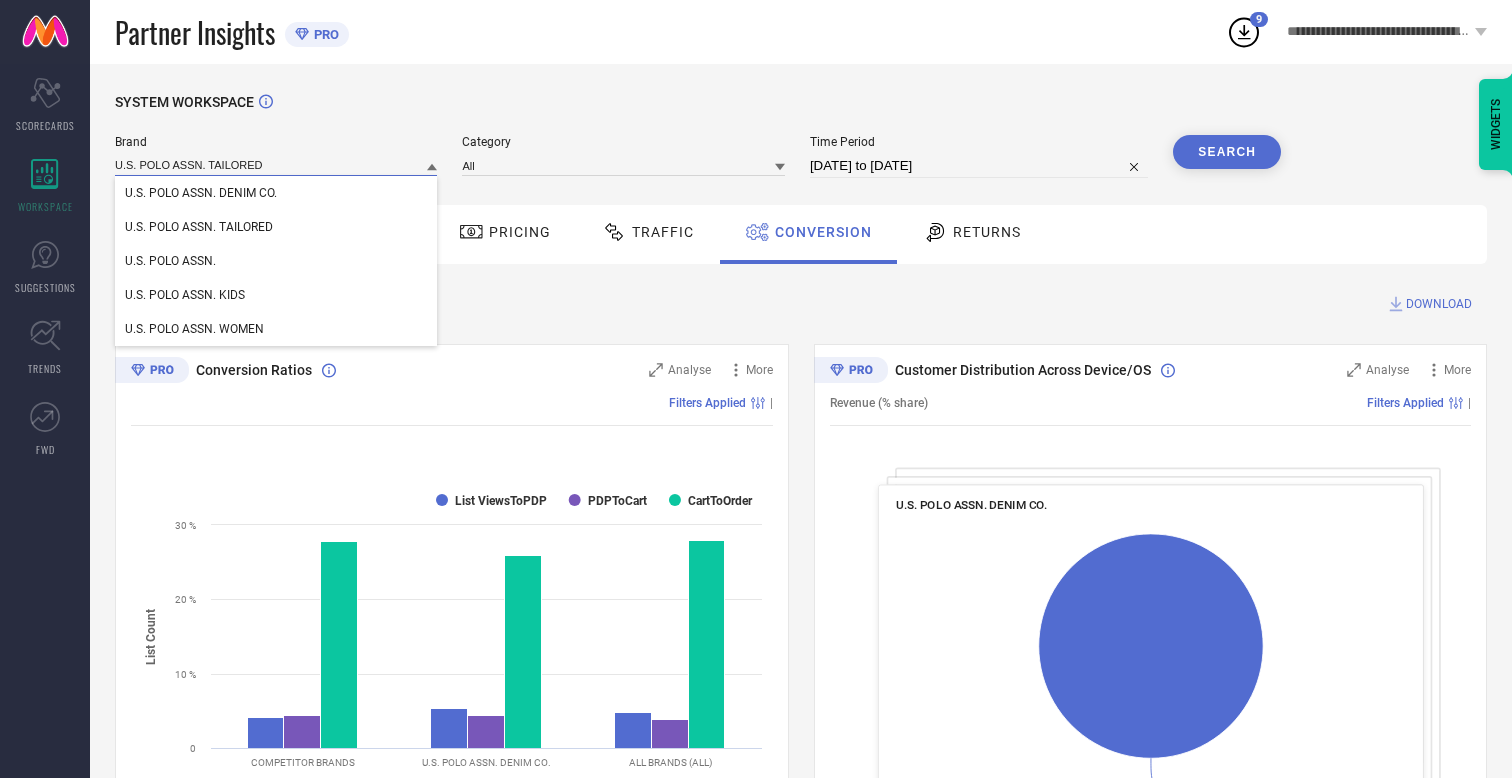 type on "U.S. POLO ASSN. TAILORED" 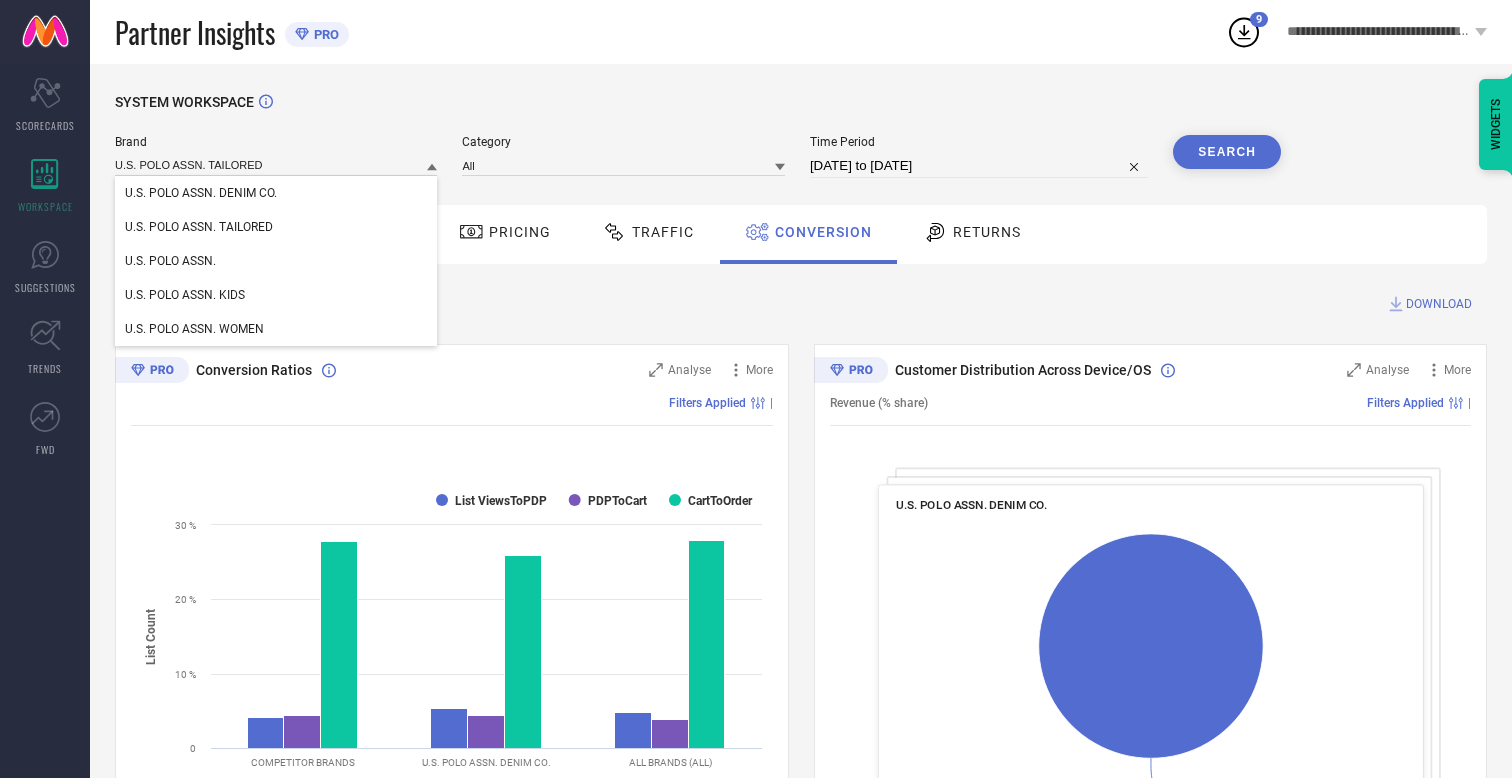 click on "U.S. POLO ASSN. TAILORED" at bounding box center [199, 227] 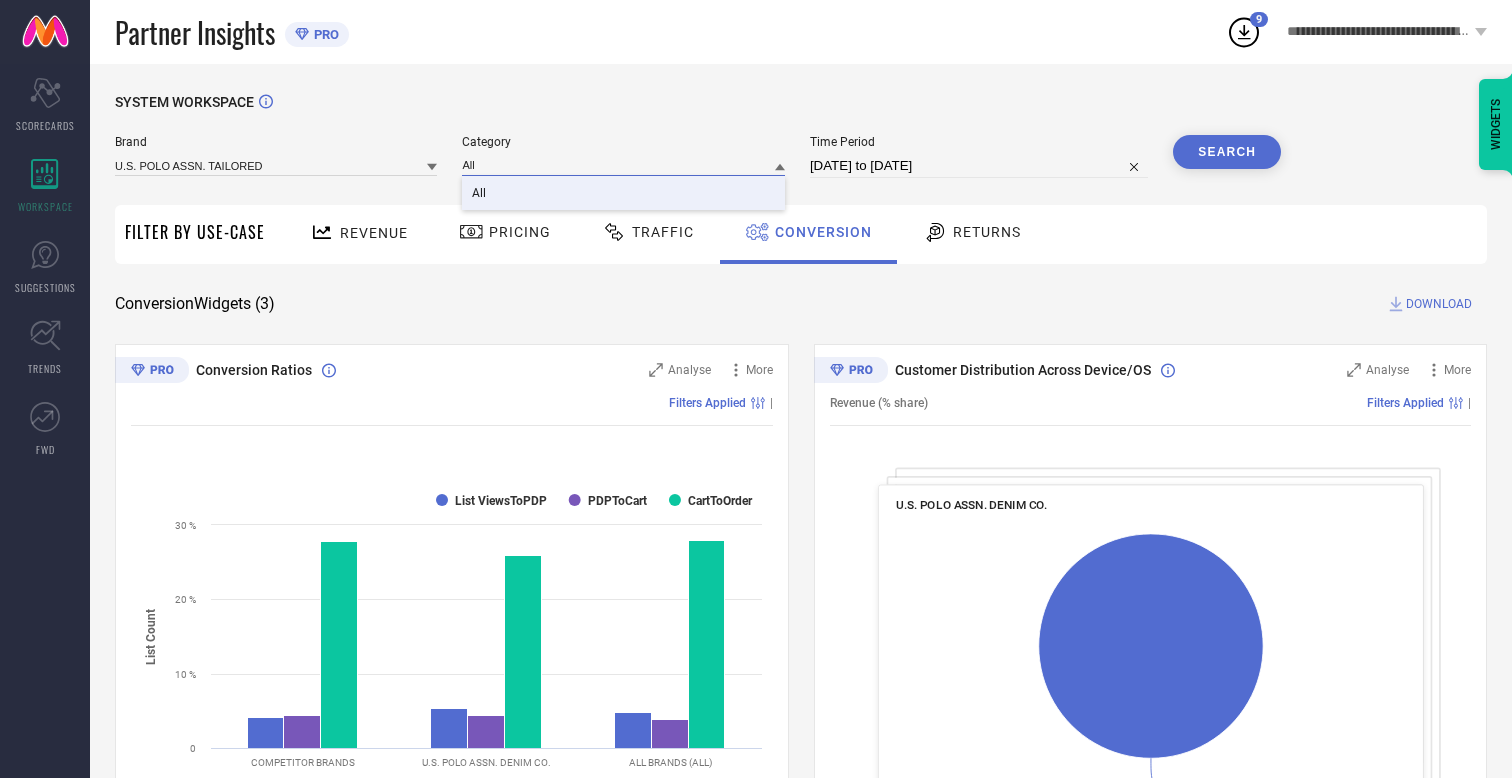 type on "All" 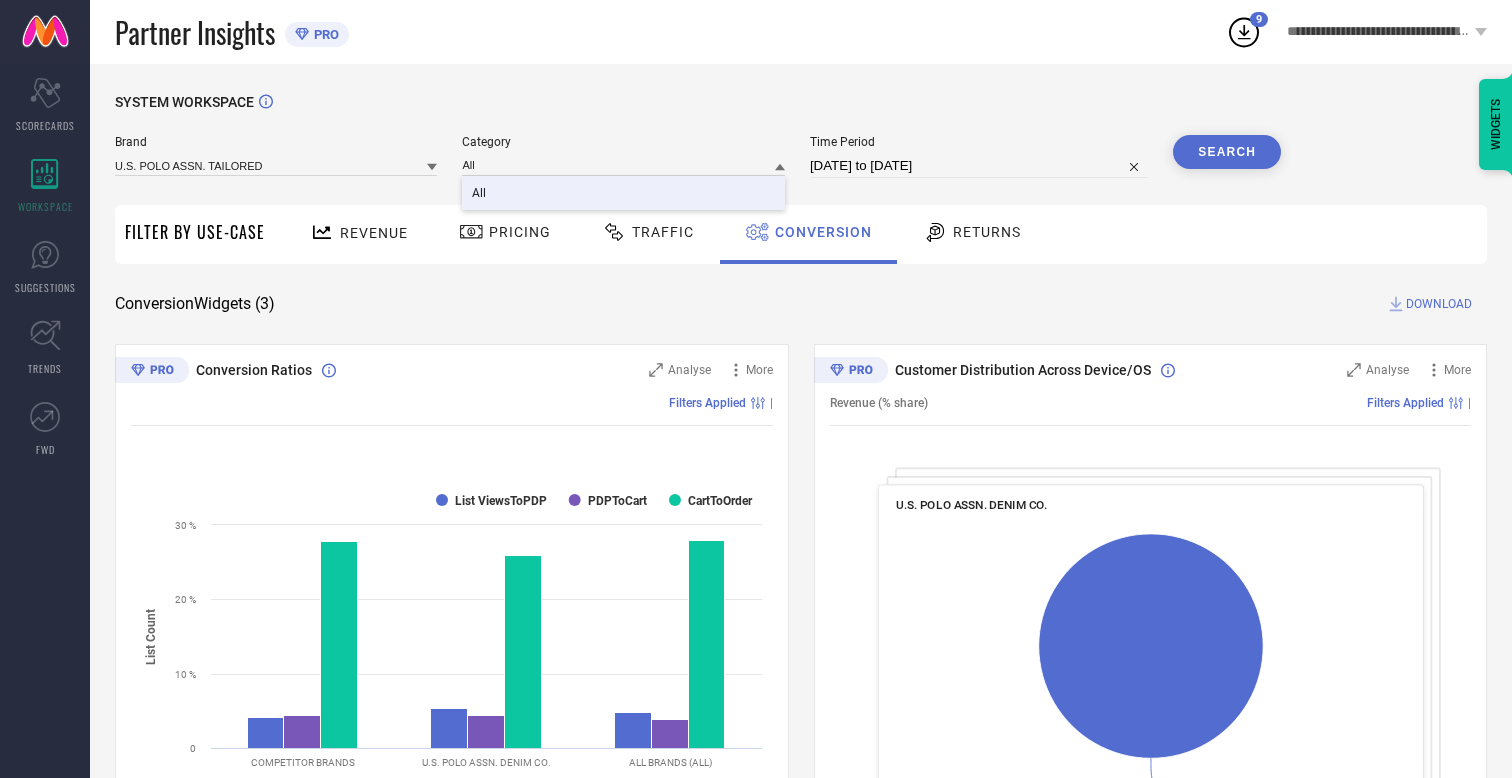 click on "All" at bounding box center [479, 193] 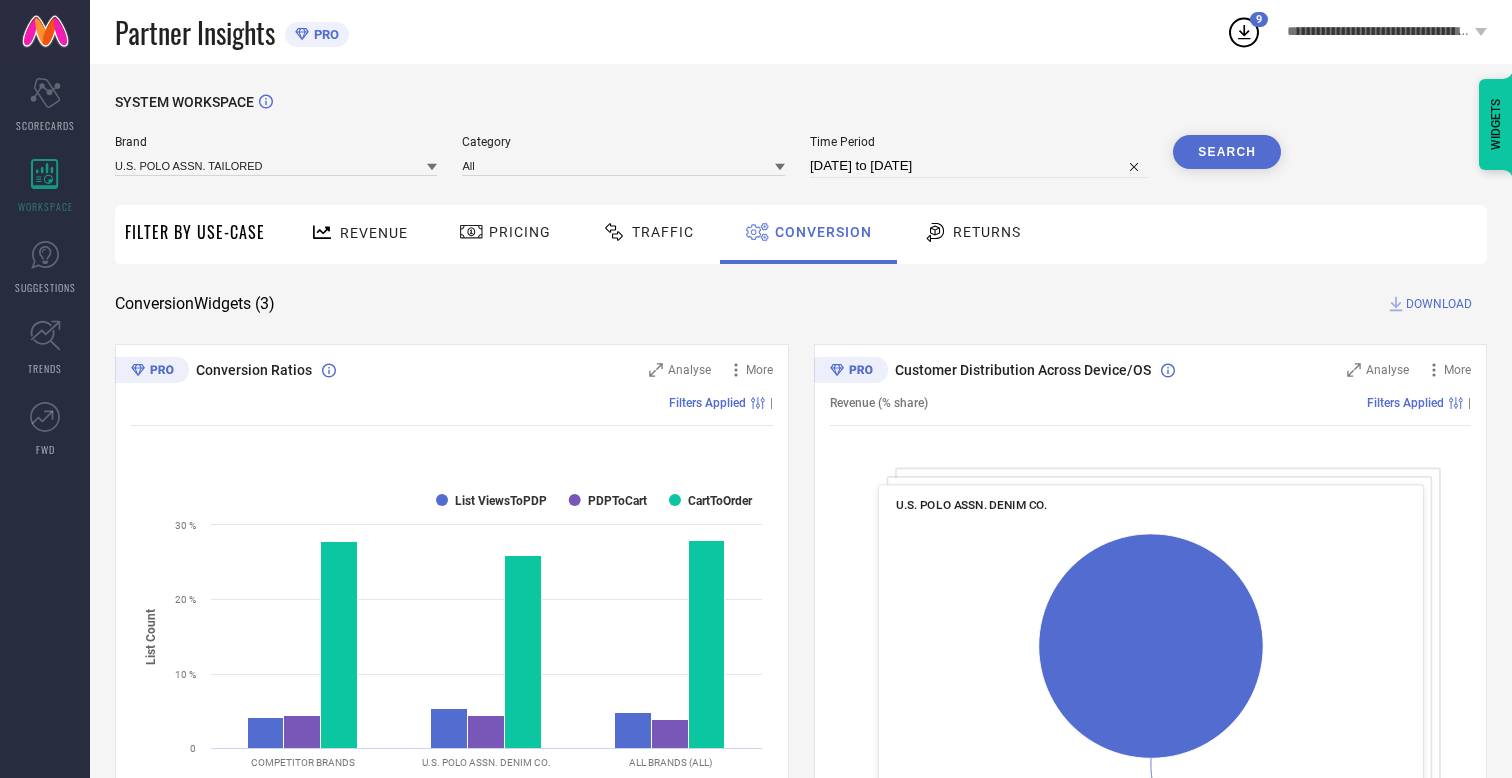 click on "Search" at bounding box center (1227, 152) 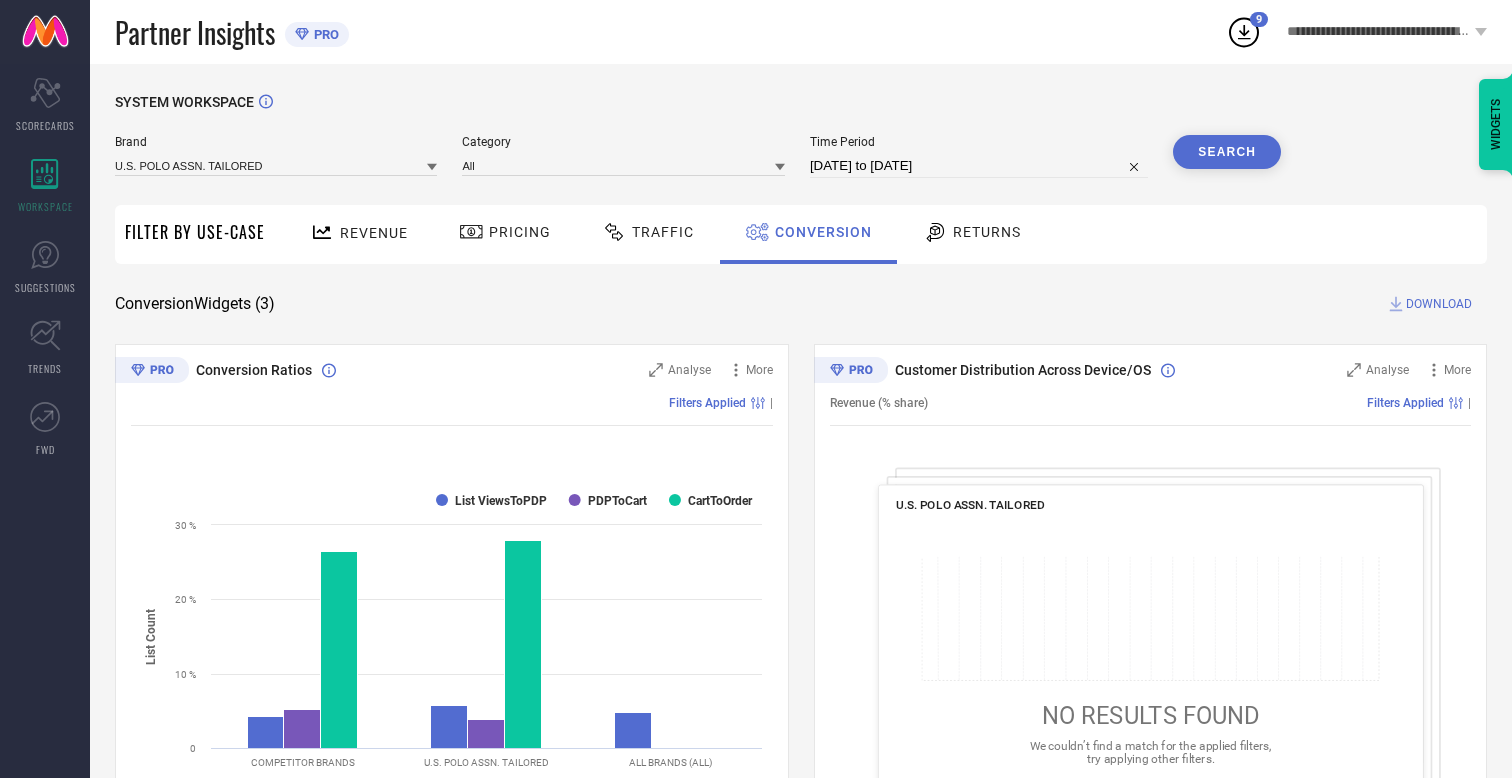 click on "DOWNLOAD" at bounding box center [1439, 304] 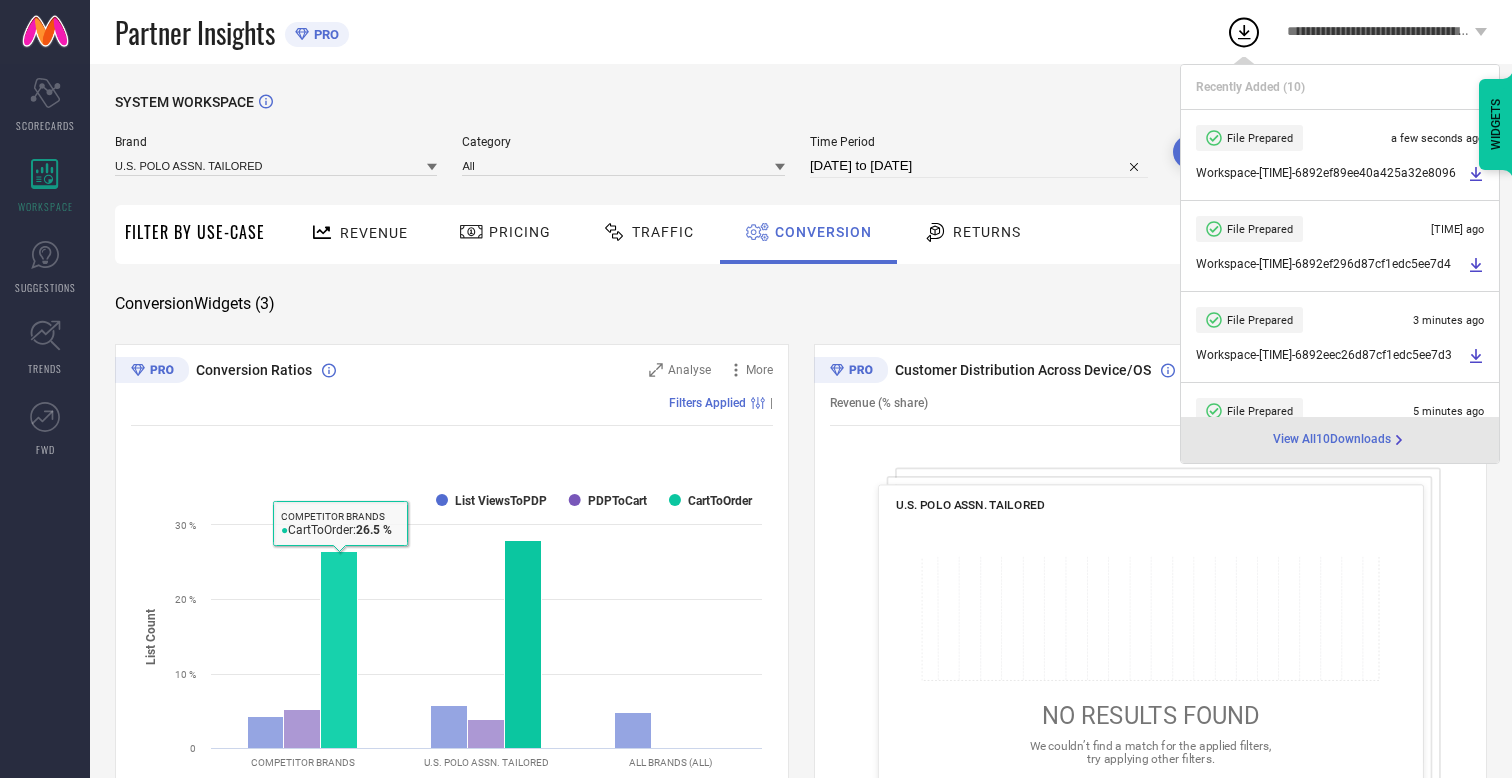 click on "Conversion" at bounding box center [823, 232] 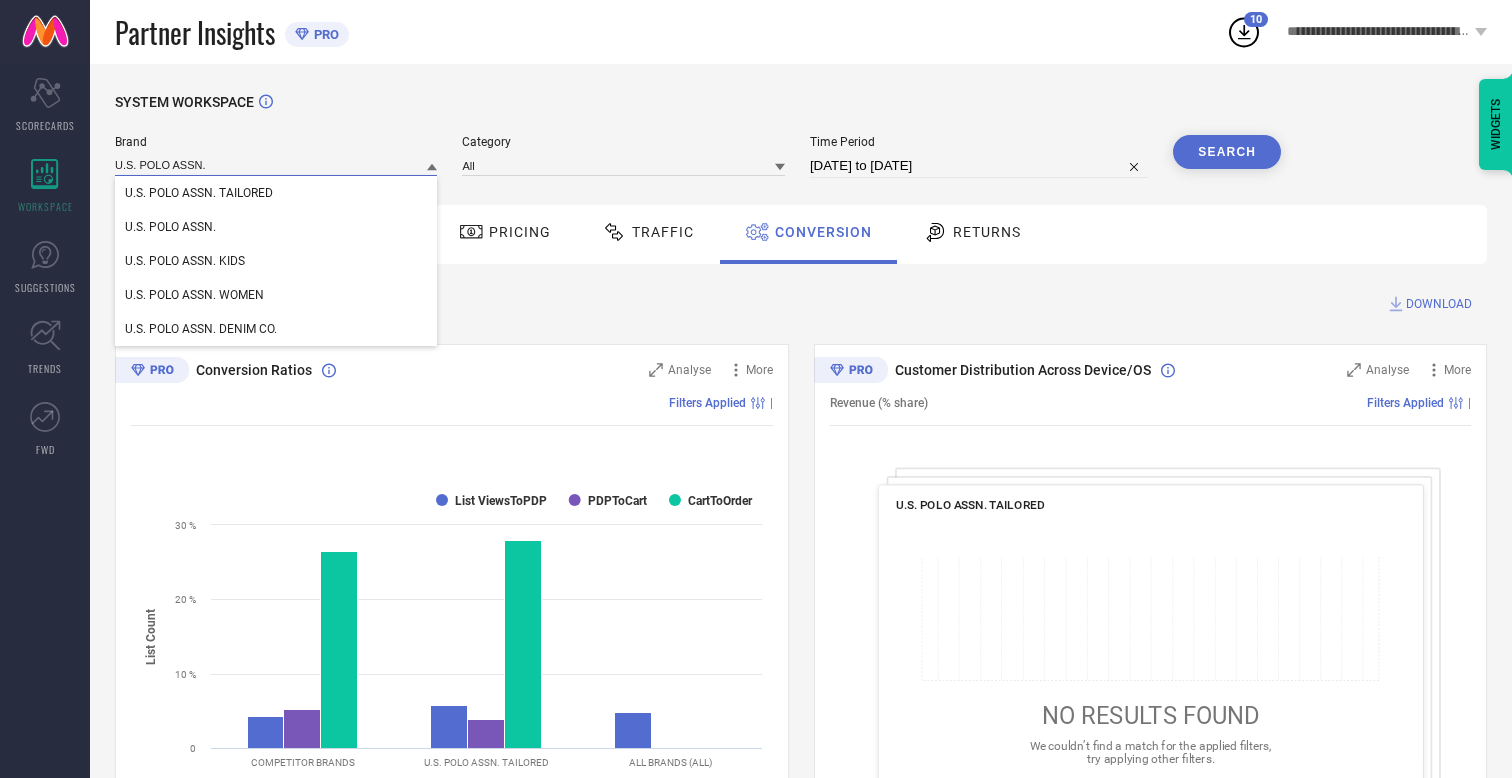 type on "U.S. POLO ASSN." 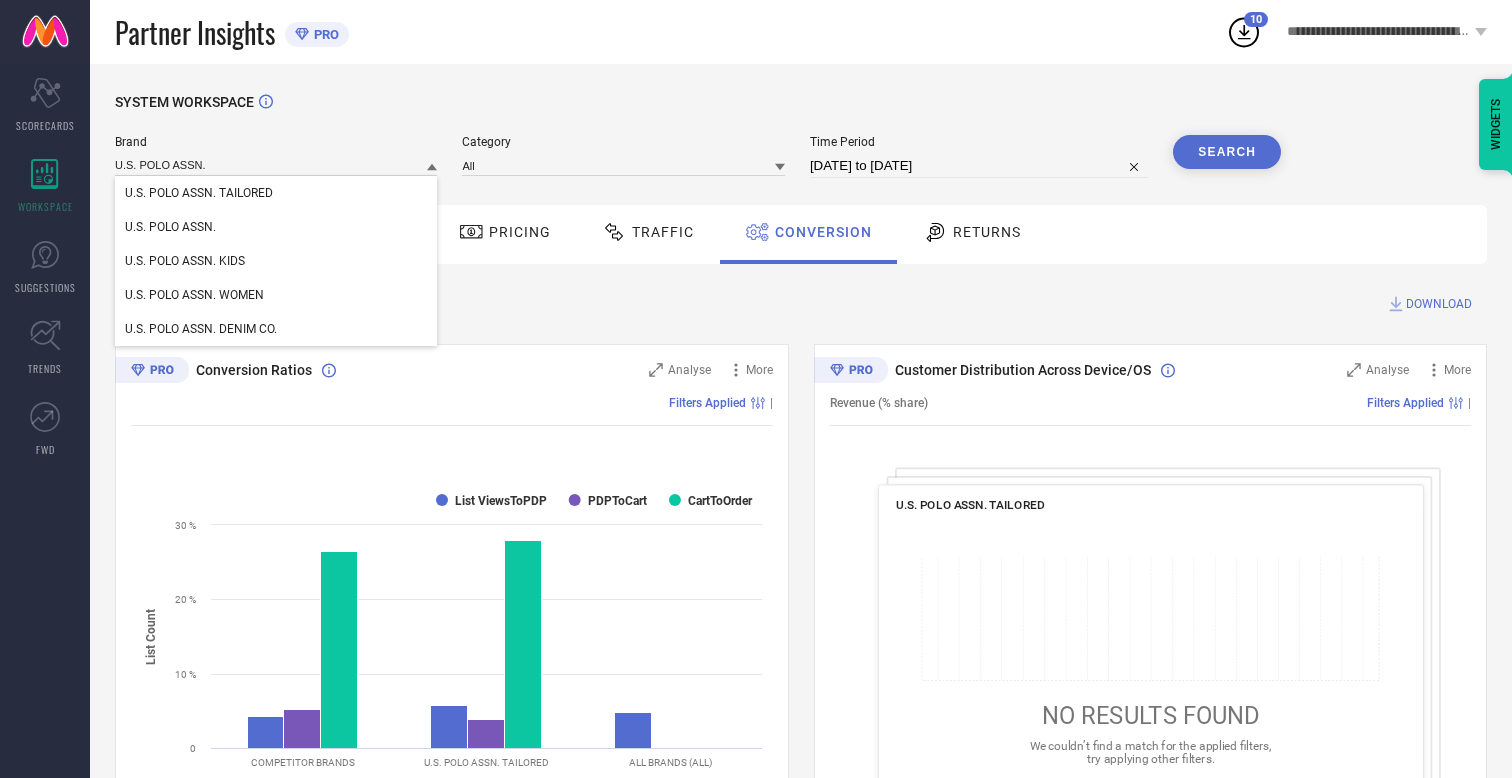 click on "U.S. POLO ASSN." at bounding box center (170, 227) 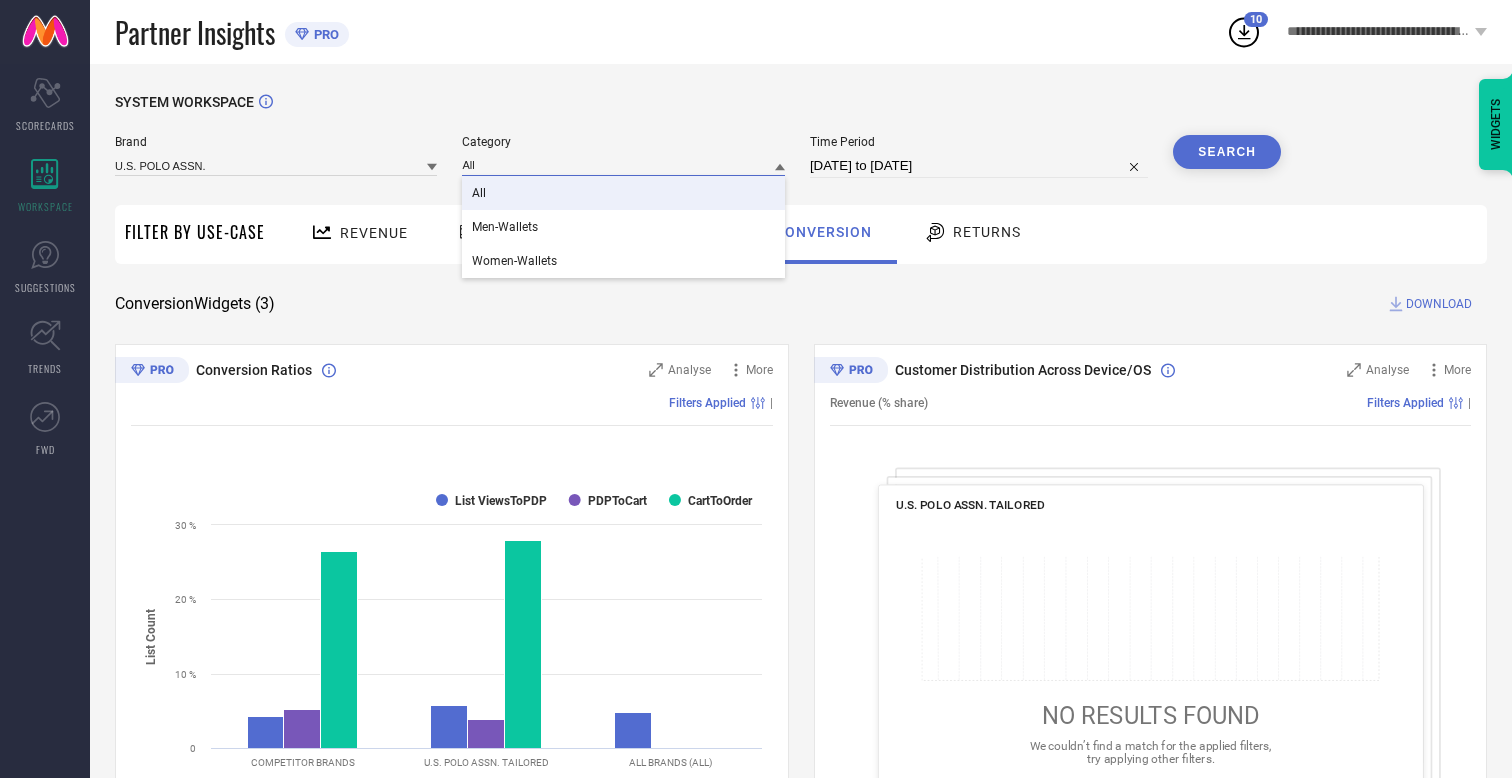 type on "All" 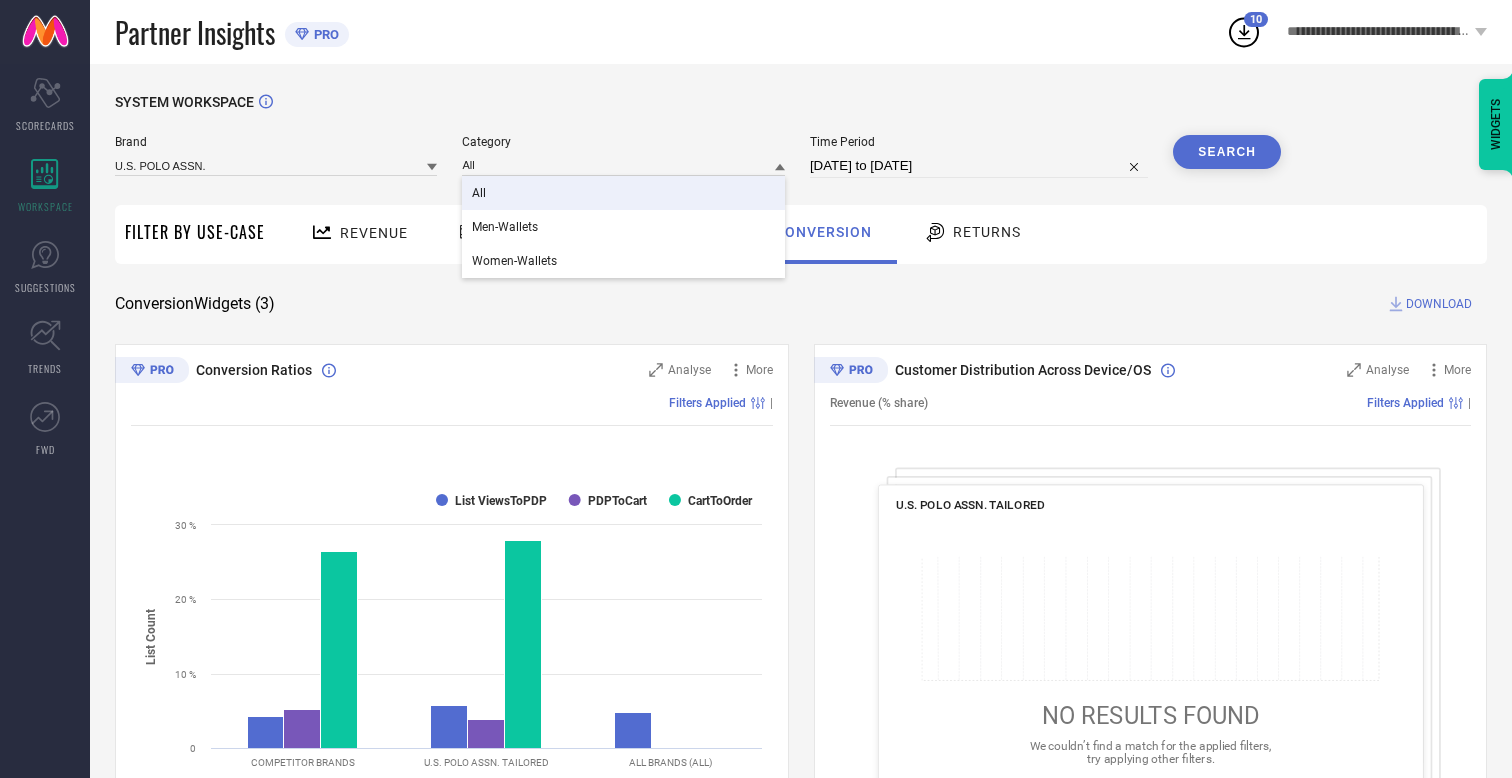 click on "All" at bounding box center [479, 193] 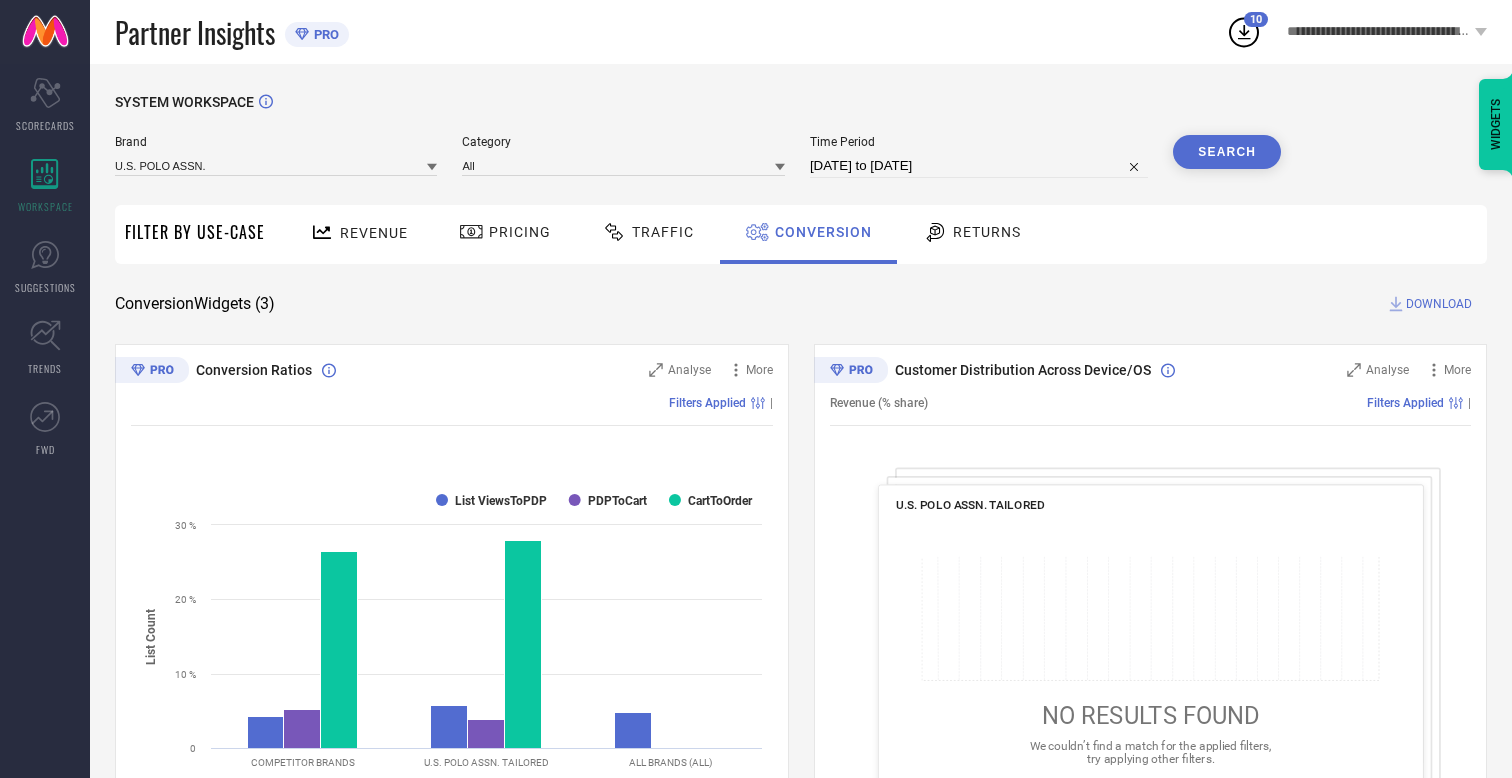 click on "Search" at bounding box center [1227, 152] 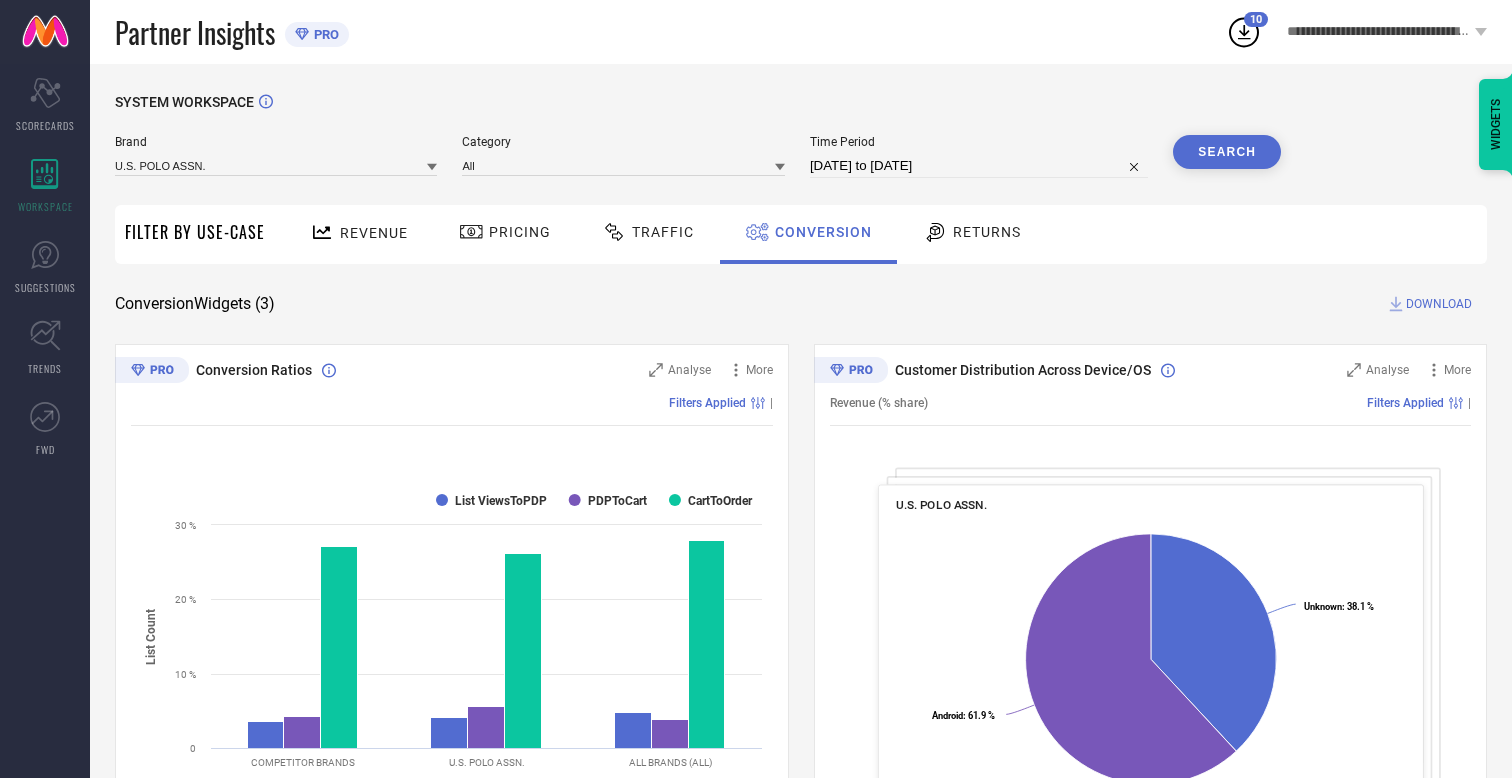 click on "DOWNLOAD" at bounding box center [1439, 304] 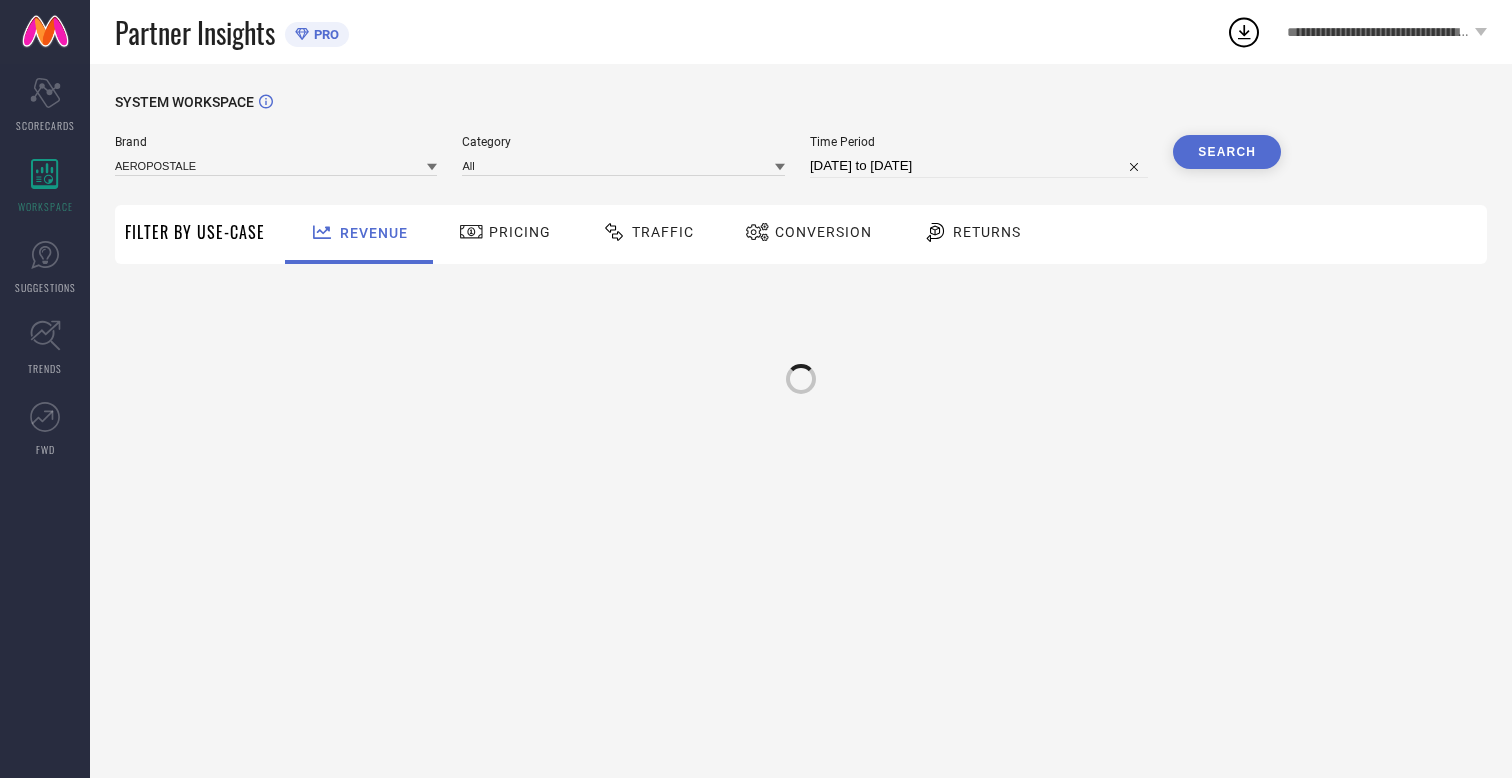scroll, scrollTop: 0, scrollLeft: 0, axis: both 